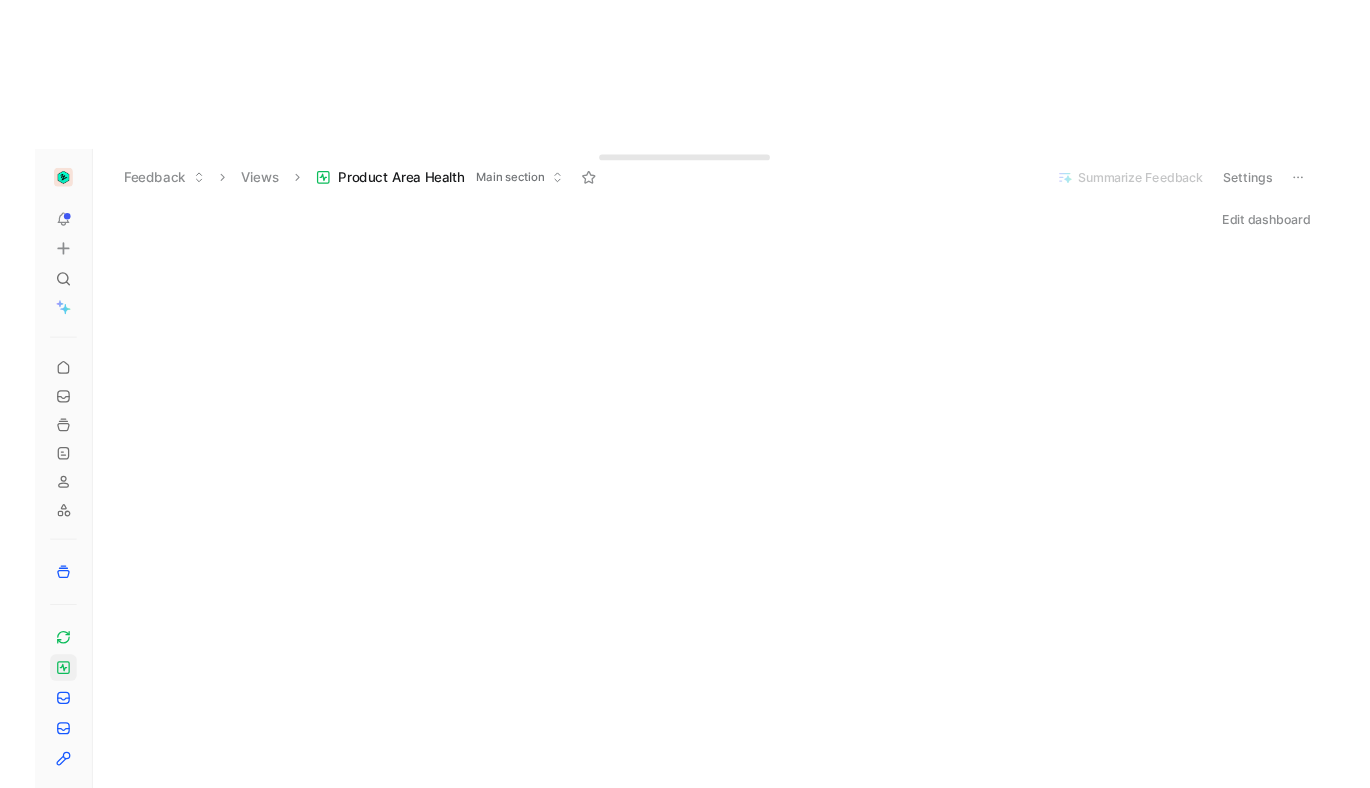 scroll, scrollTop: 0, scrollLeft: 0, axis: both 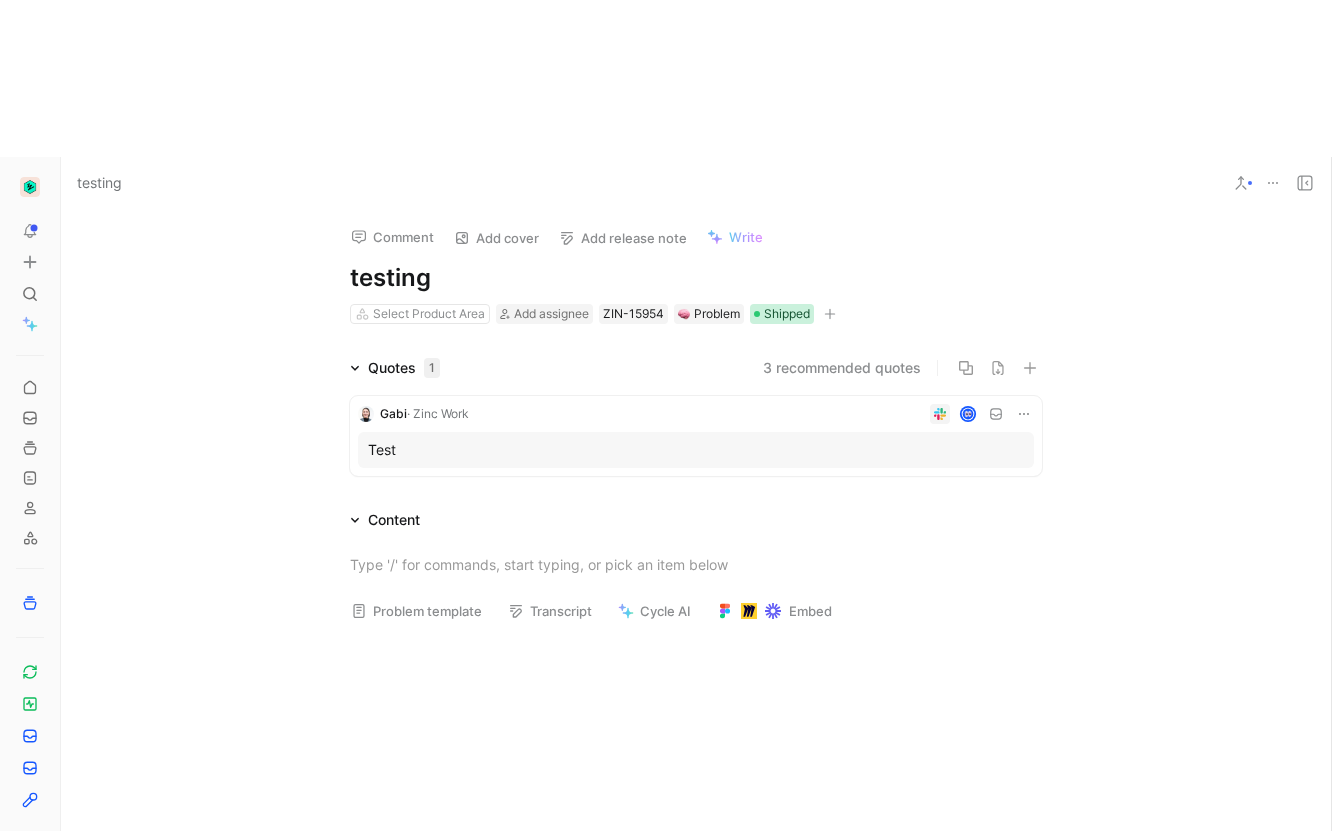 click on "Shipped" at bounding box center [787, 314] 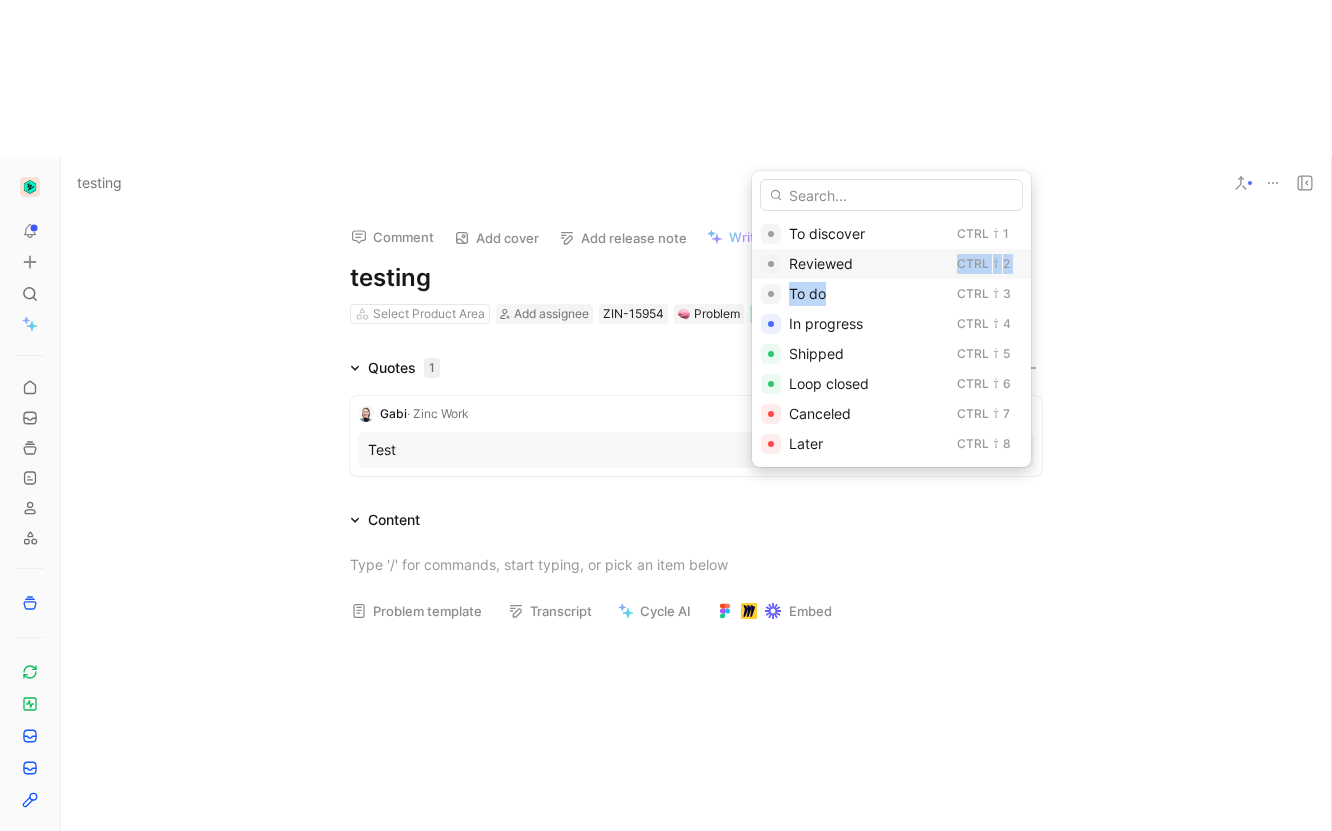 drag, startPoint x: 850, startPoint y: 297, endPoint x: 853, endPoint y: 255, distance: 42.107006 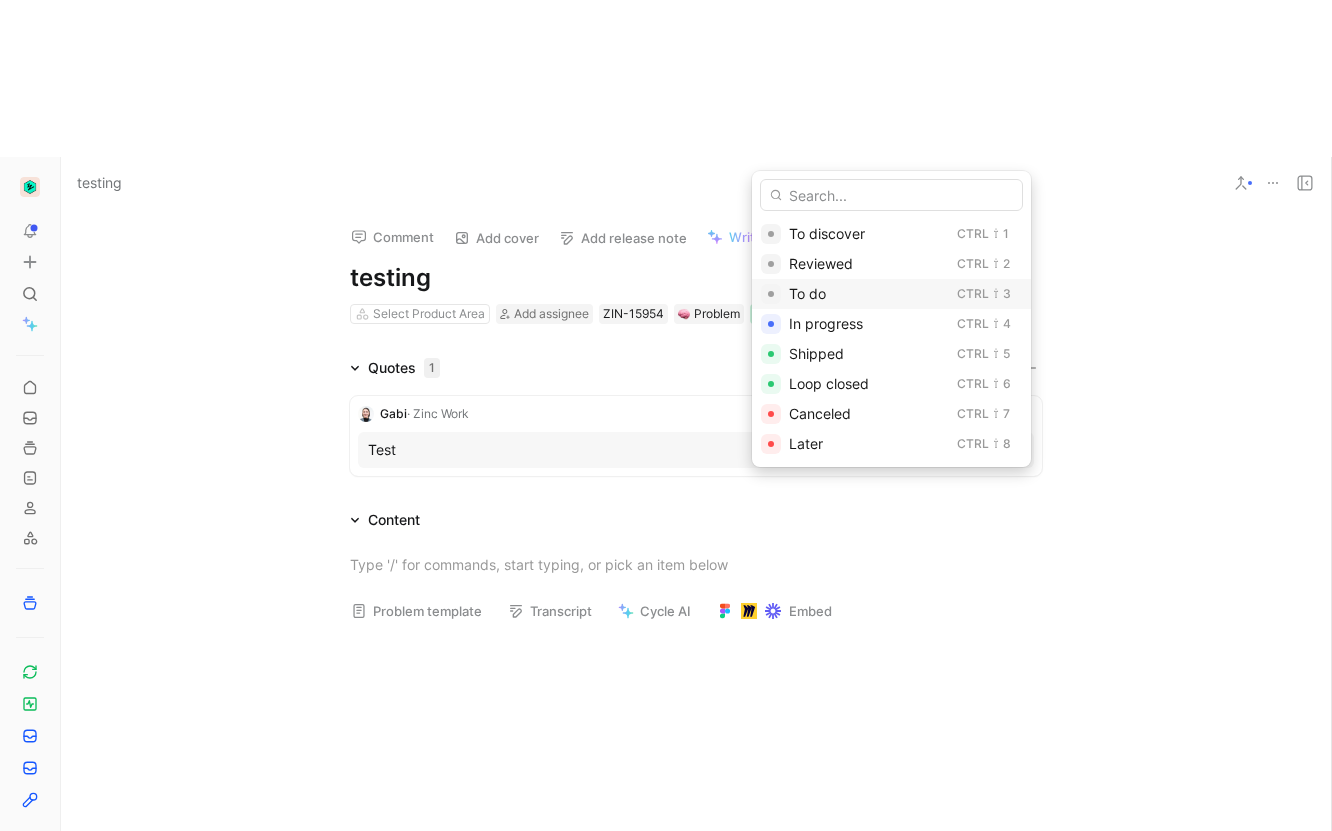 click on "To do" at bounding box center (869, 294) 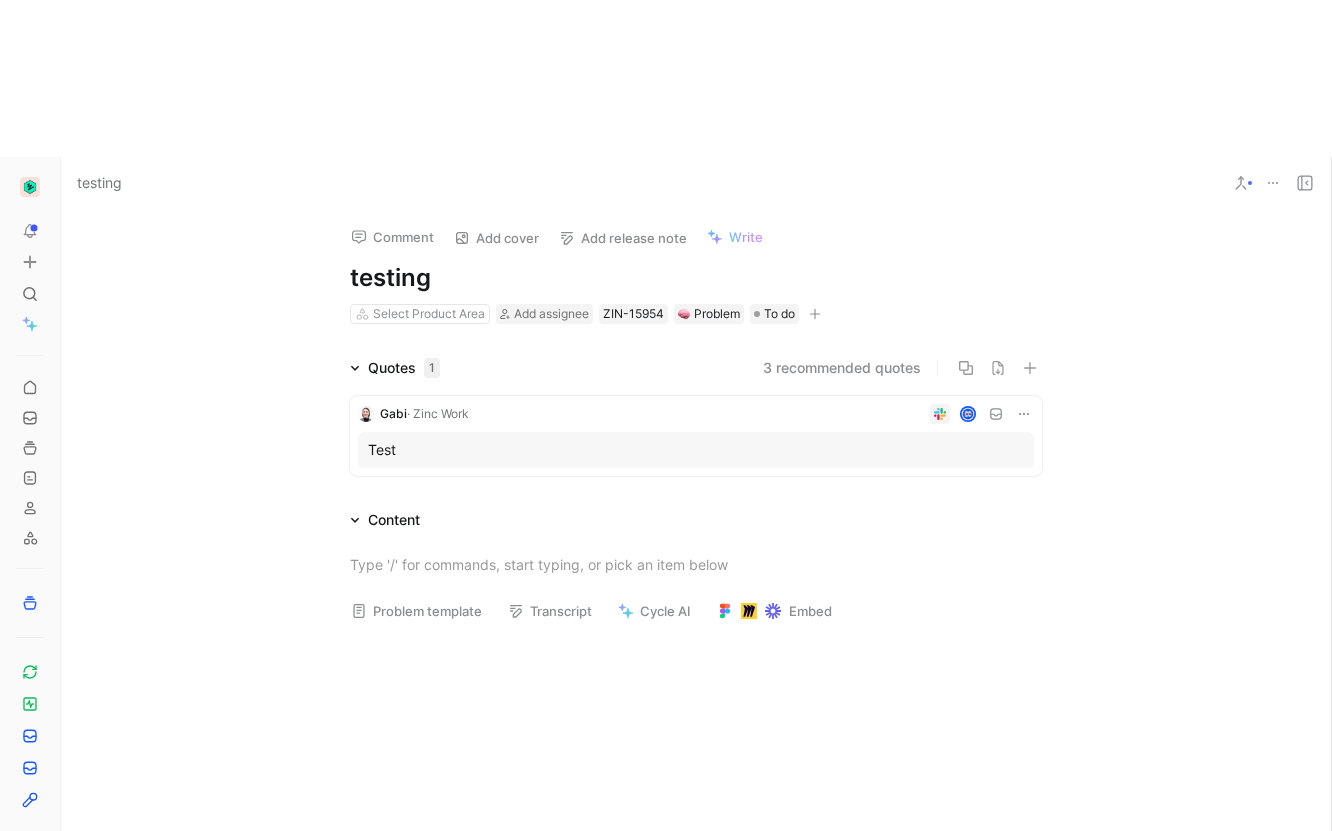 click on "testing" at bounding box center (696, 278) 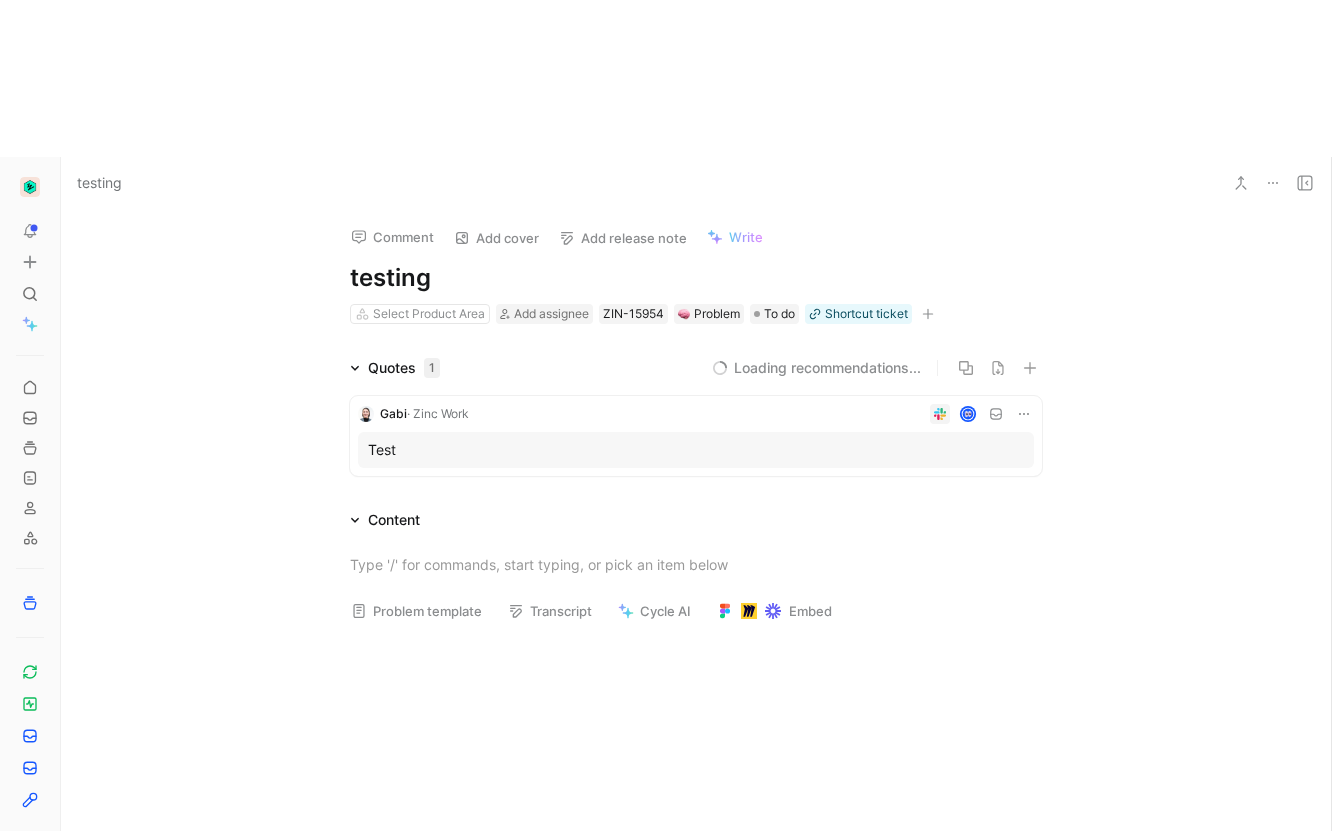 scroll, scrollTop: 0, scrollLeft: 0, axis: both 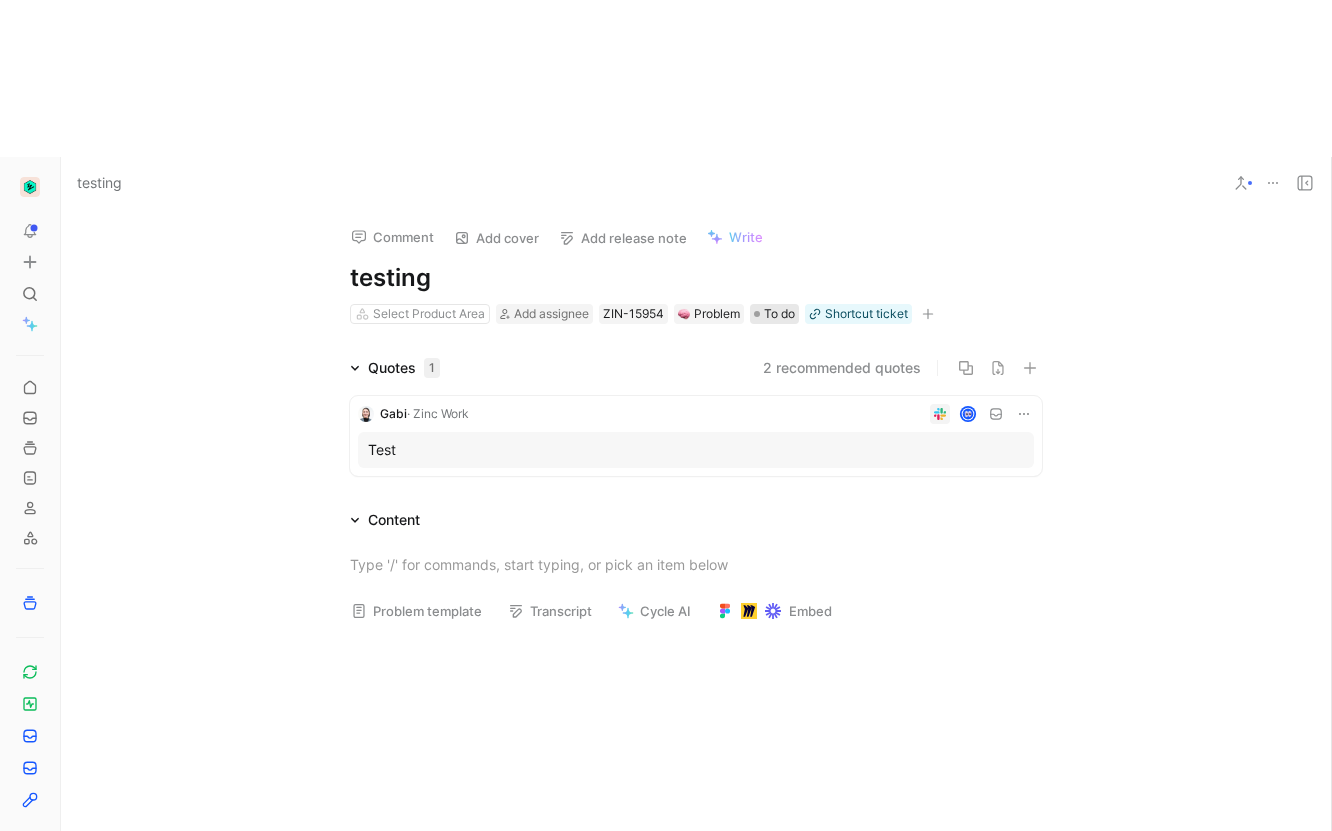 click on "To do" at bounding box center (774, 314) 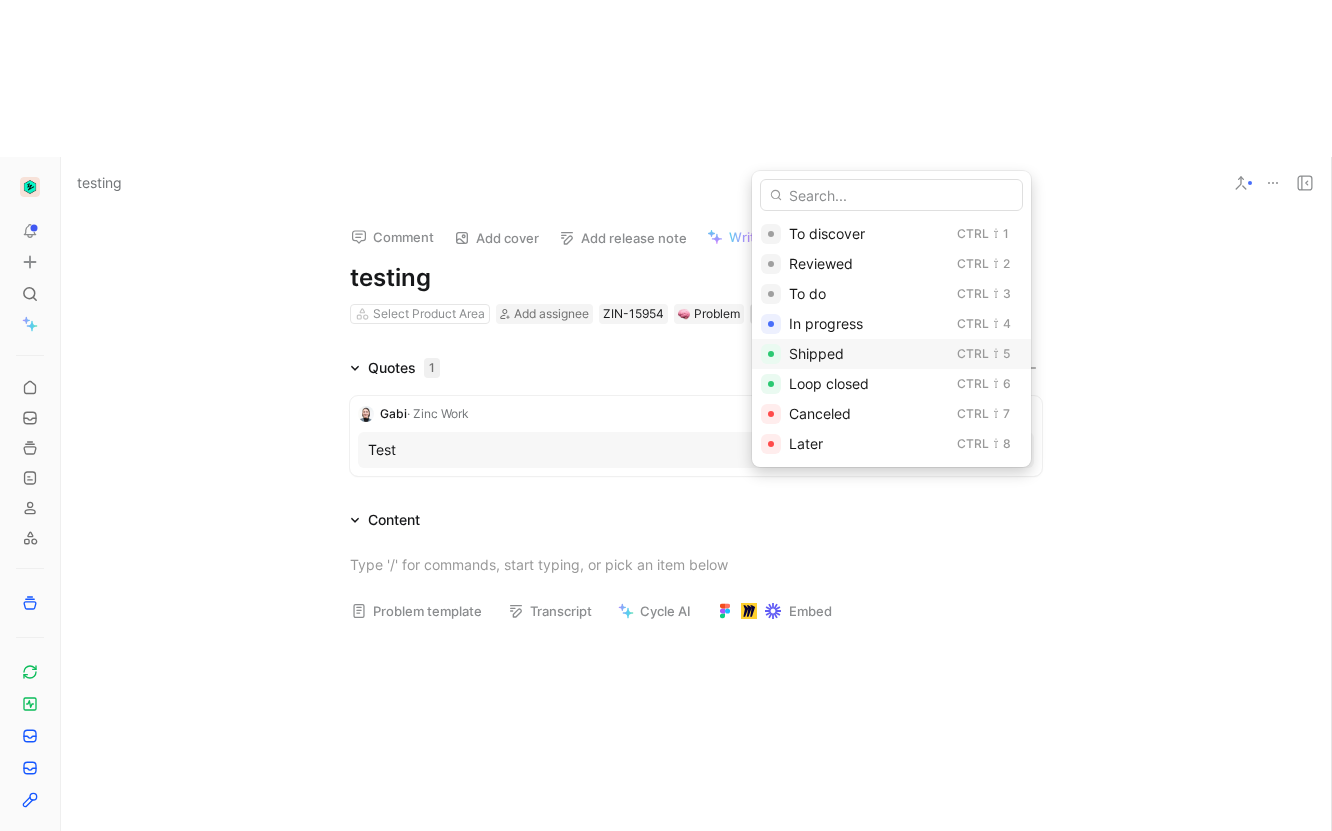 click on "Ctrl" at bounding box center [973, 354] 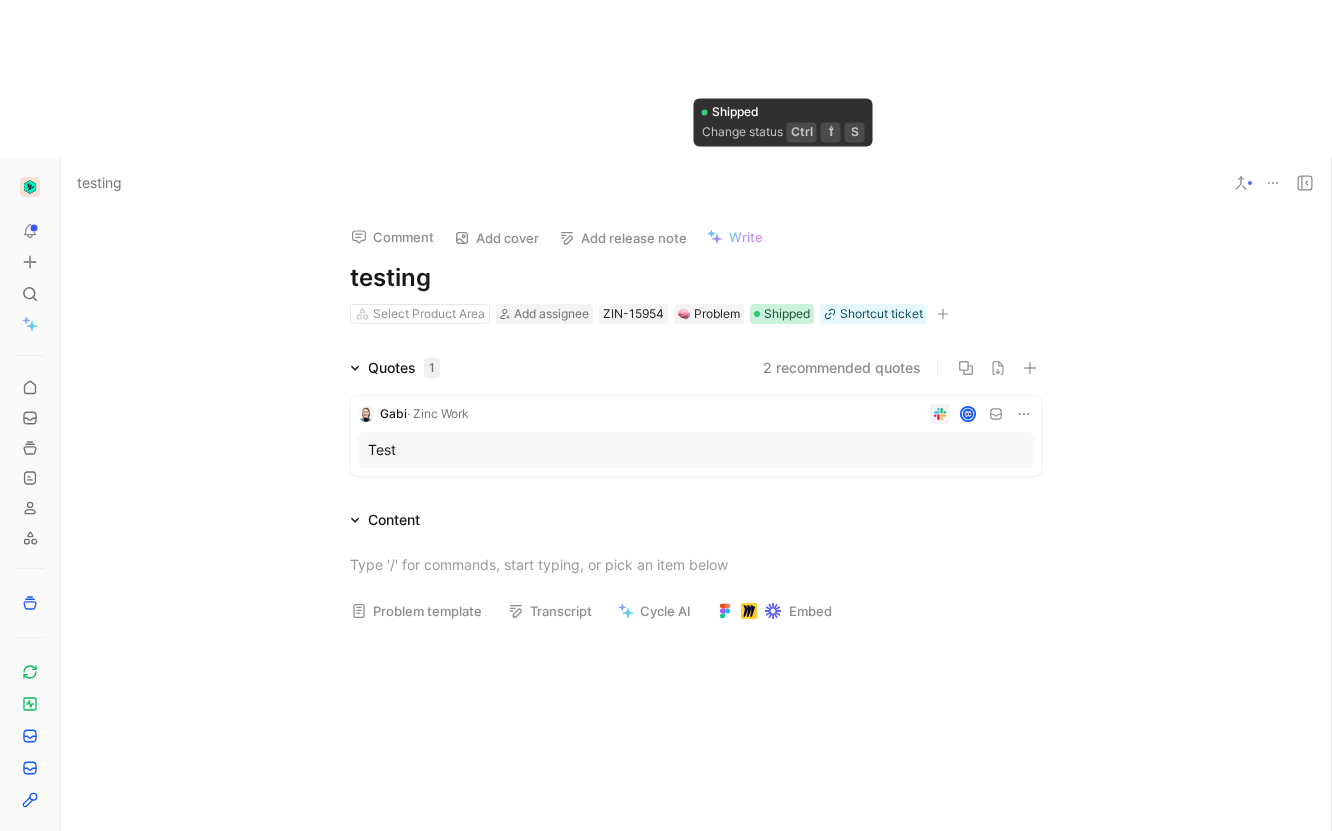click on "Shipped" at bounding box center [787, 314] 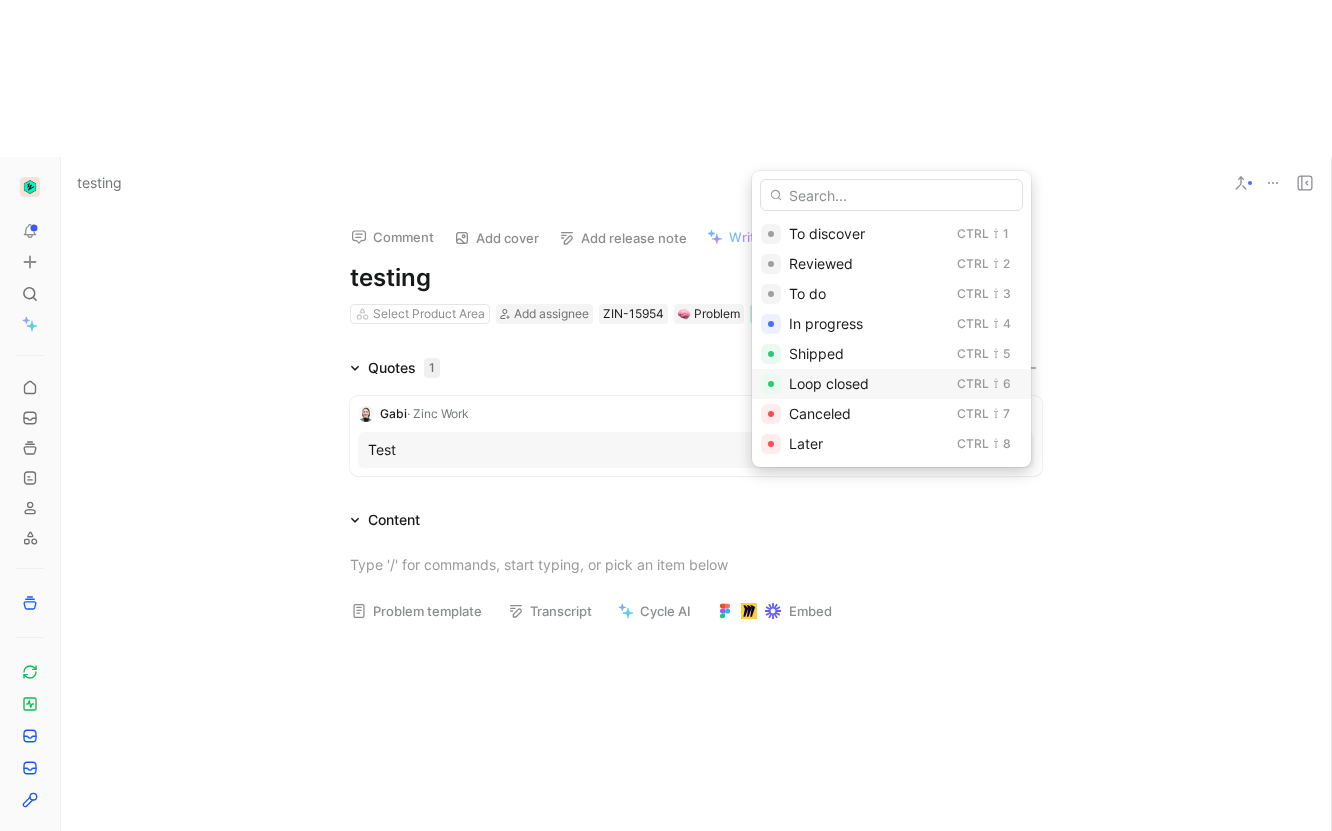 click on "Loop closed" at bounding box center (829, 383) 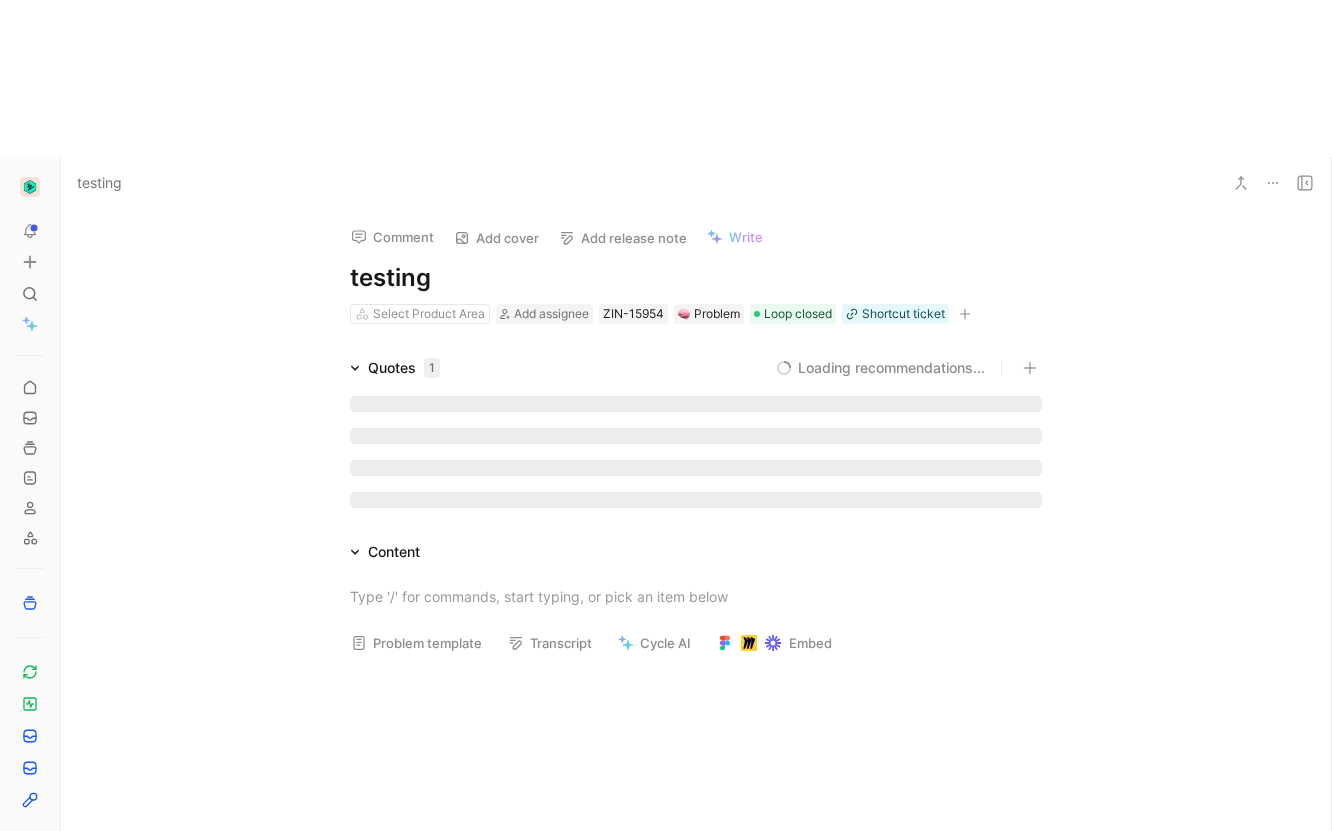 scroll, scrollTop: 0, scrollLeft: 0, axis: both 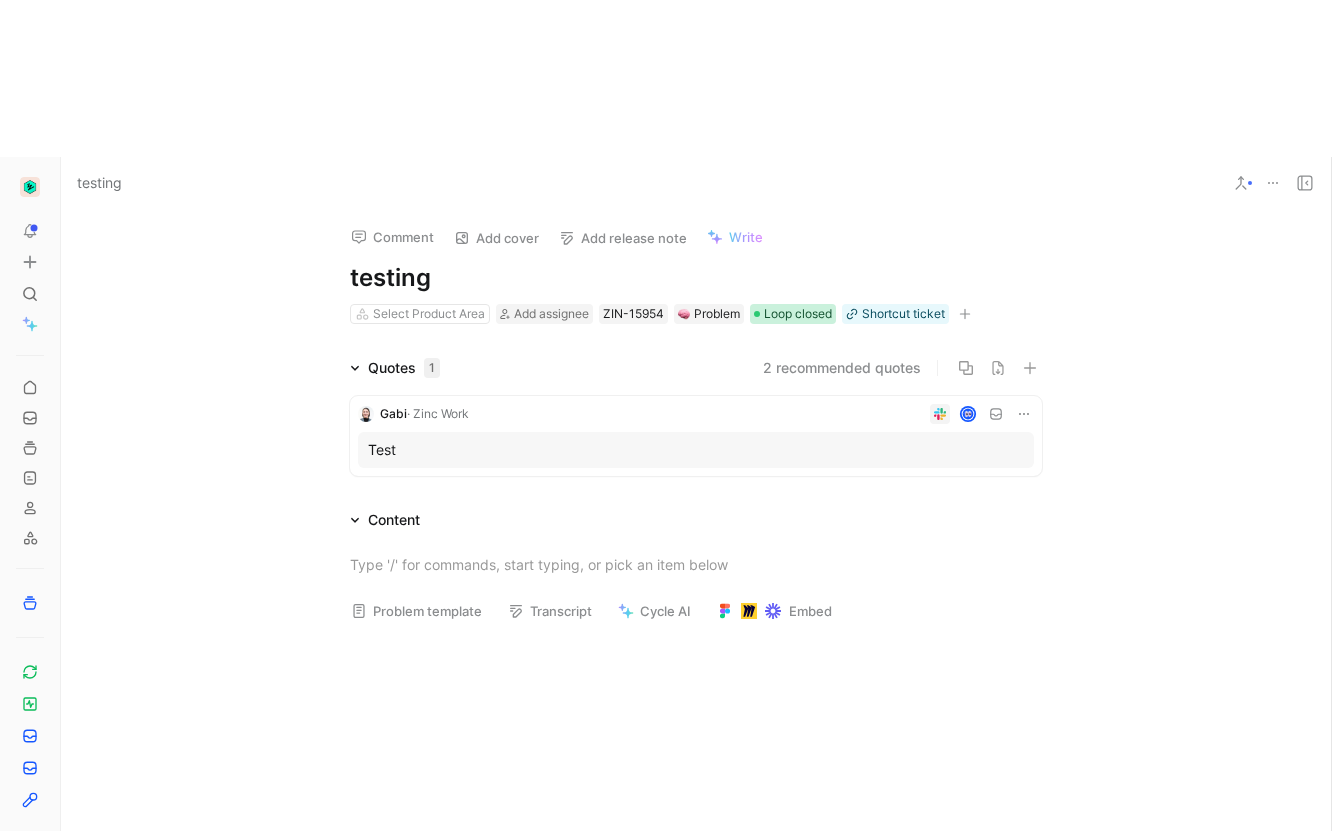 click on "Loop closed" at bounding box center [798, 314] 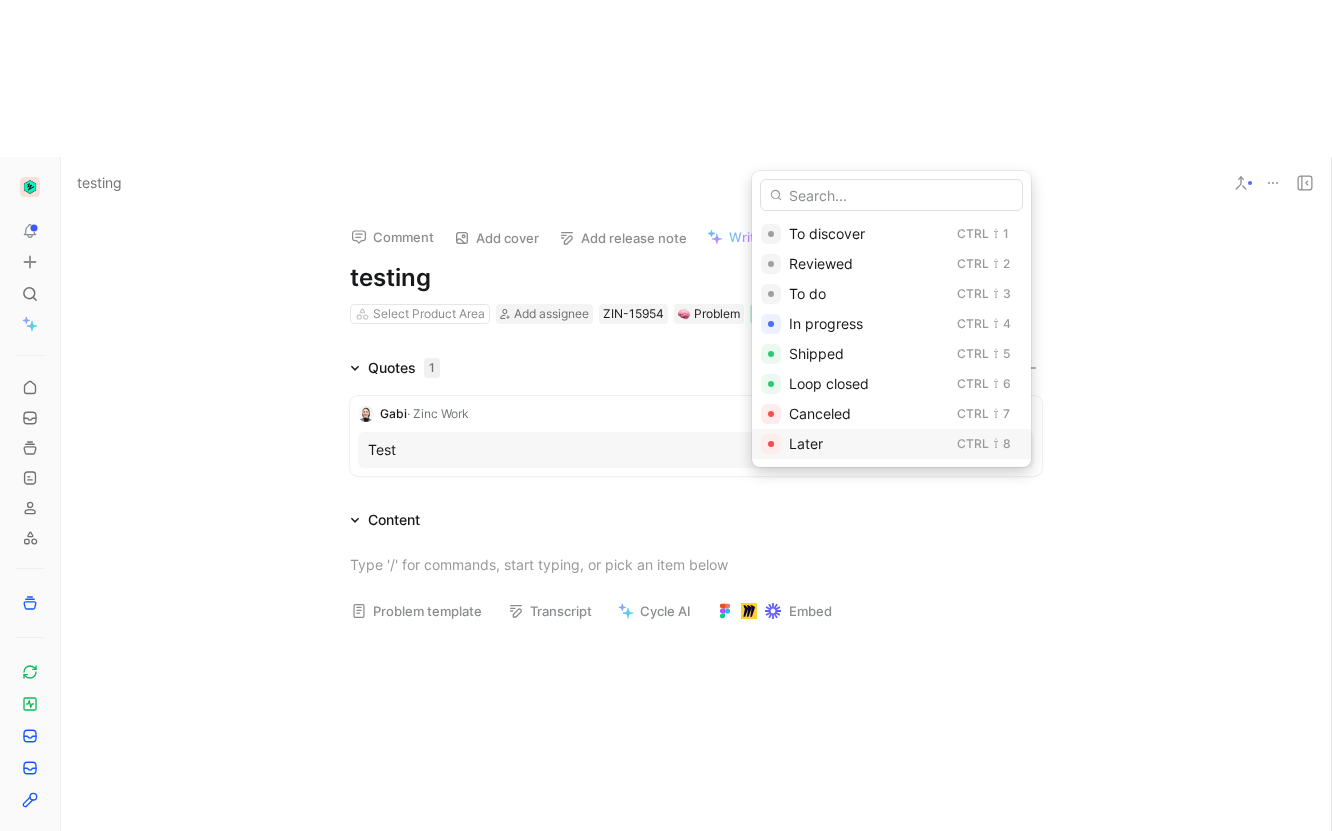 click on "Later" at bounding box center [869, 444] 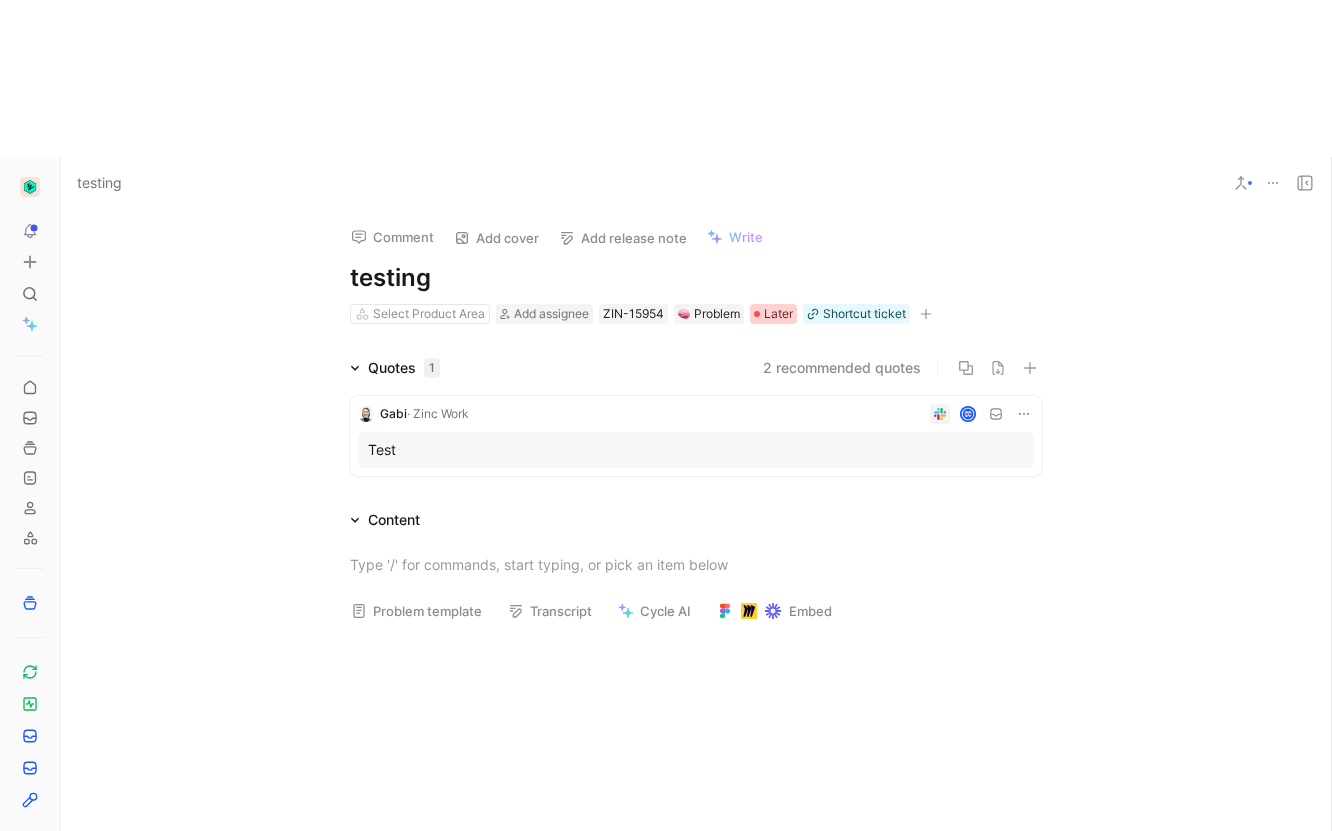 click on "Later" at bounding box center [778, 314] 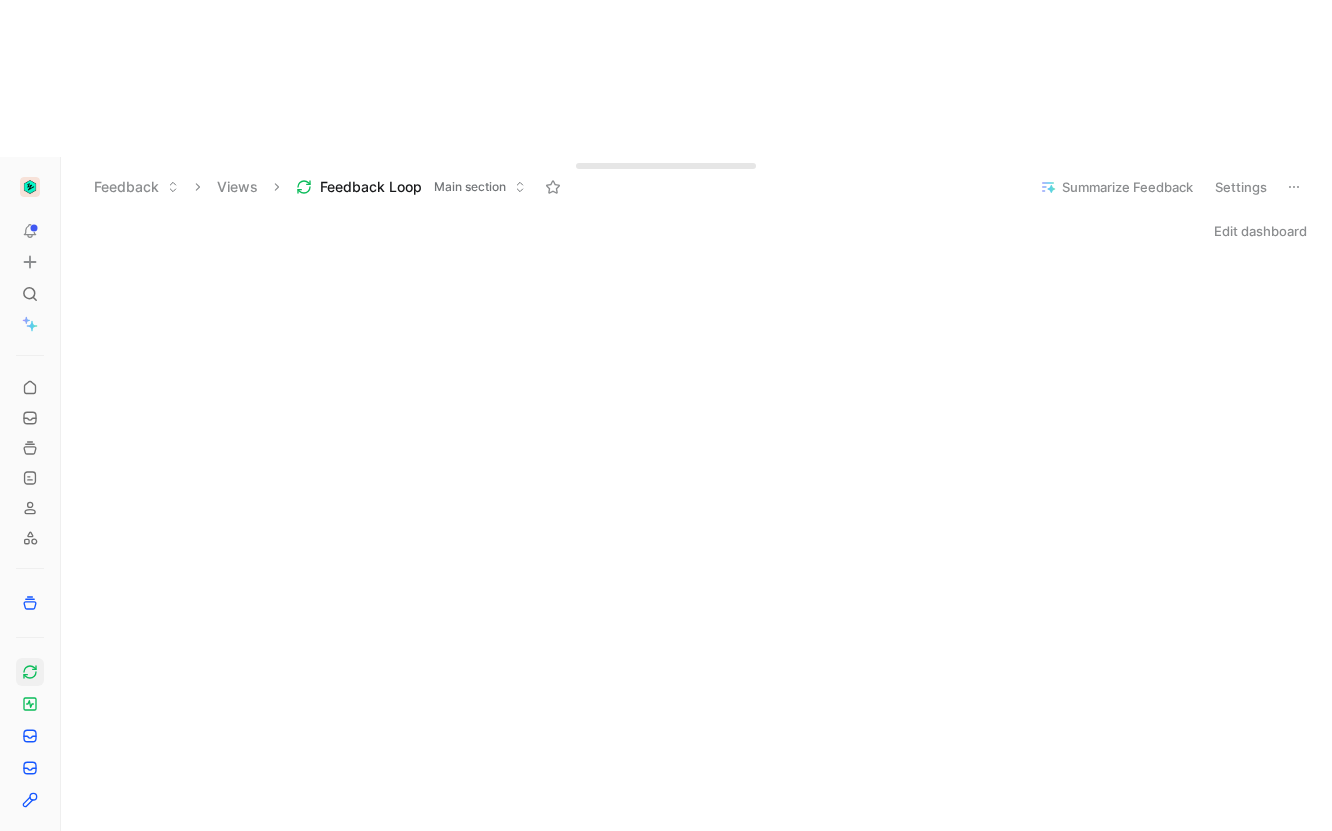 scroll, scrollTop: 0, scrollLeft: 0, axis: both 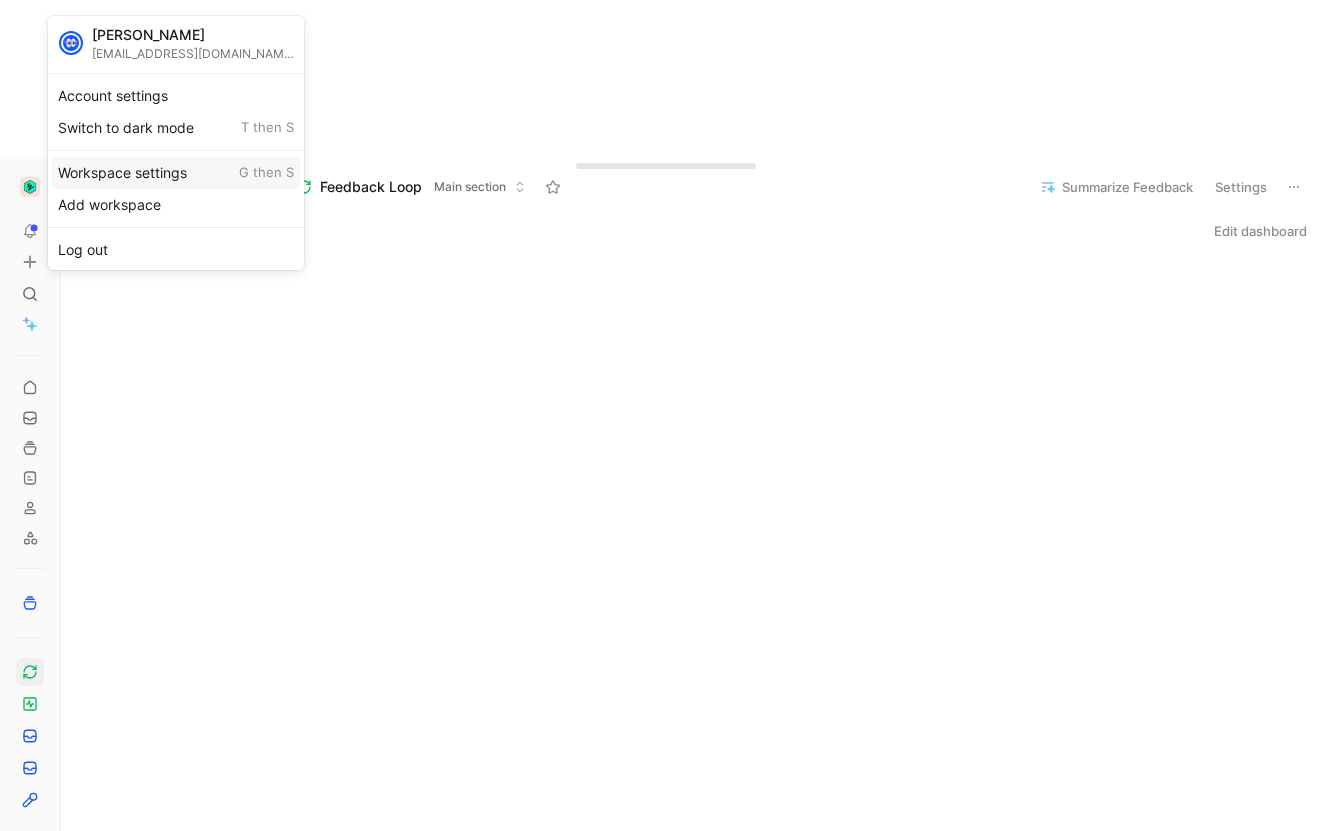 click on "Workspace settings G then S" at bounding box center [176, 173] 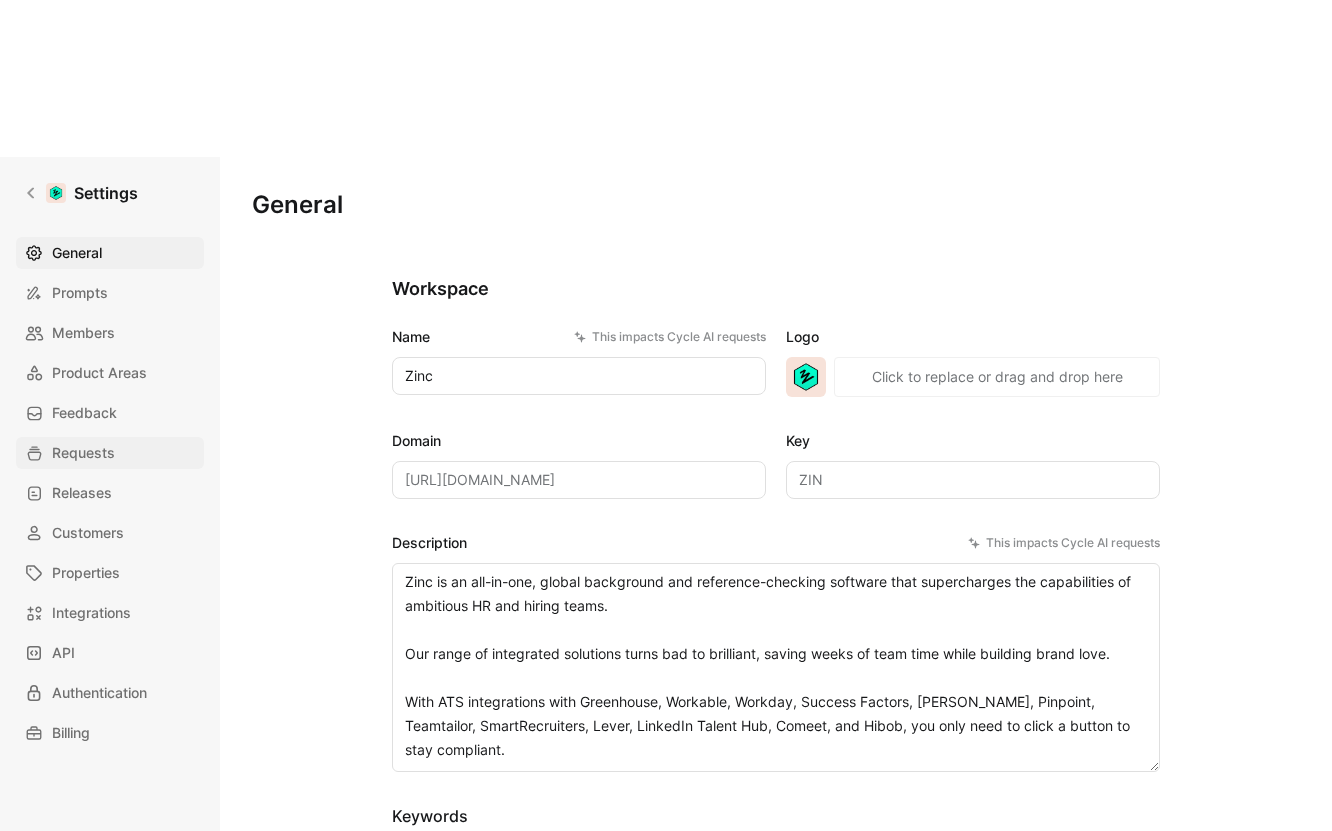 click on "Requests" at bounding box center [83, 453] 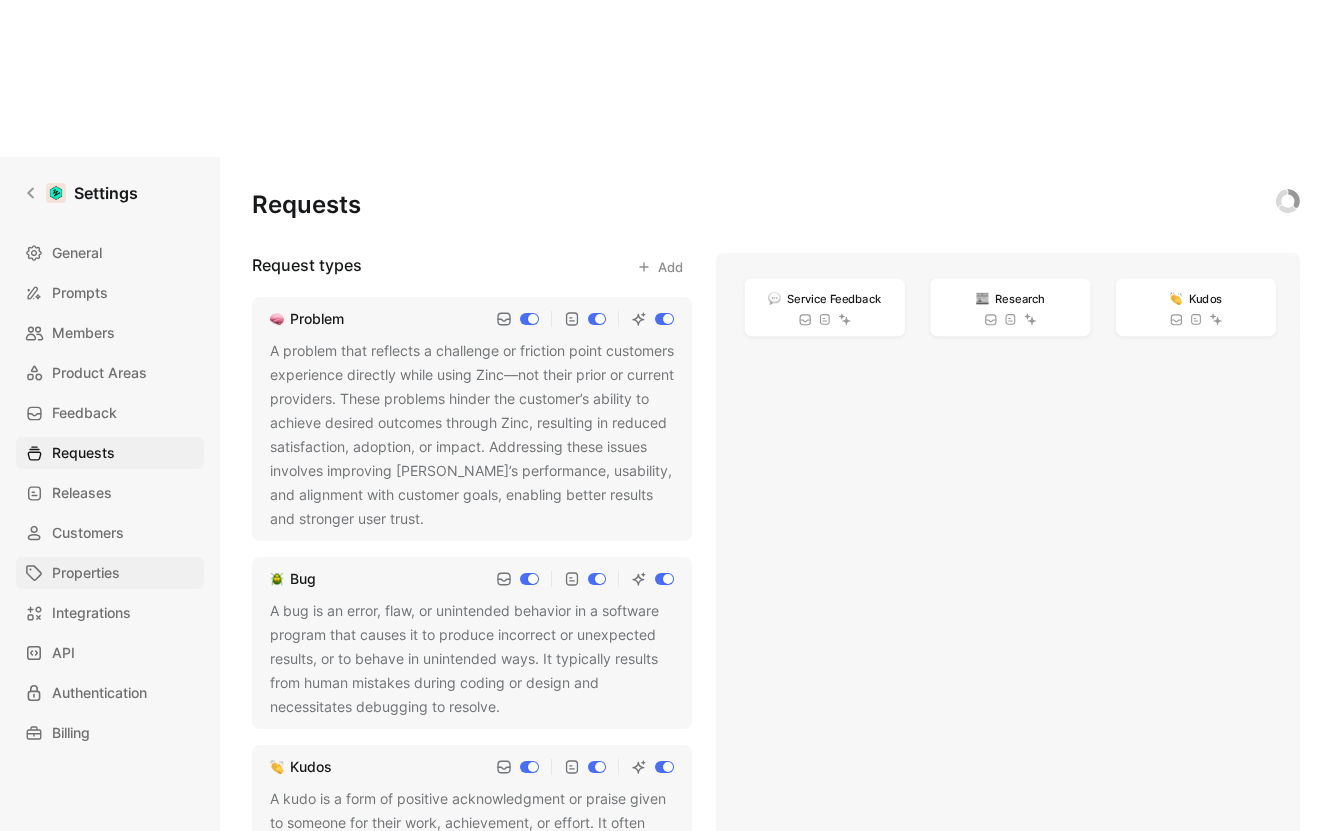 click on "Properties" at bounding box center [86, 573] 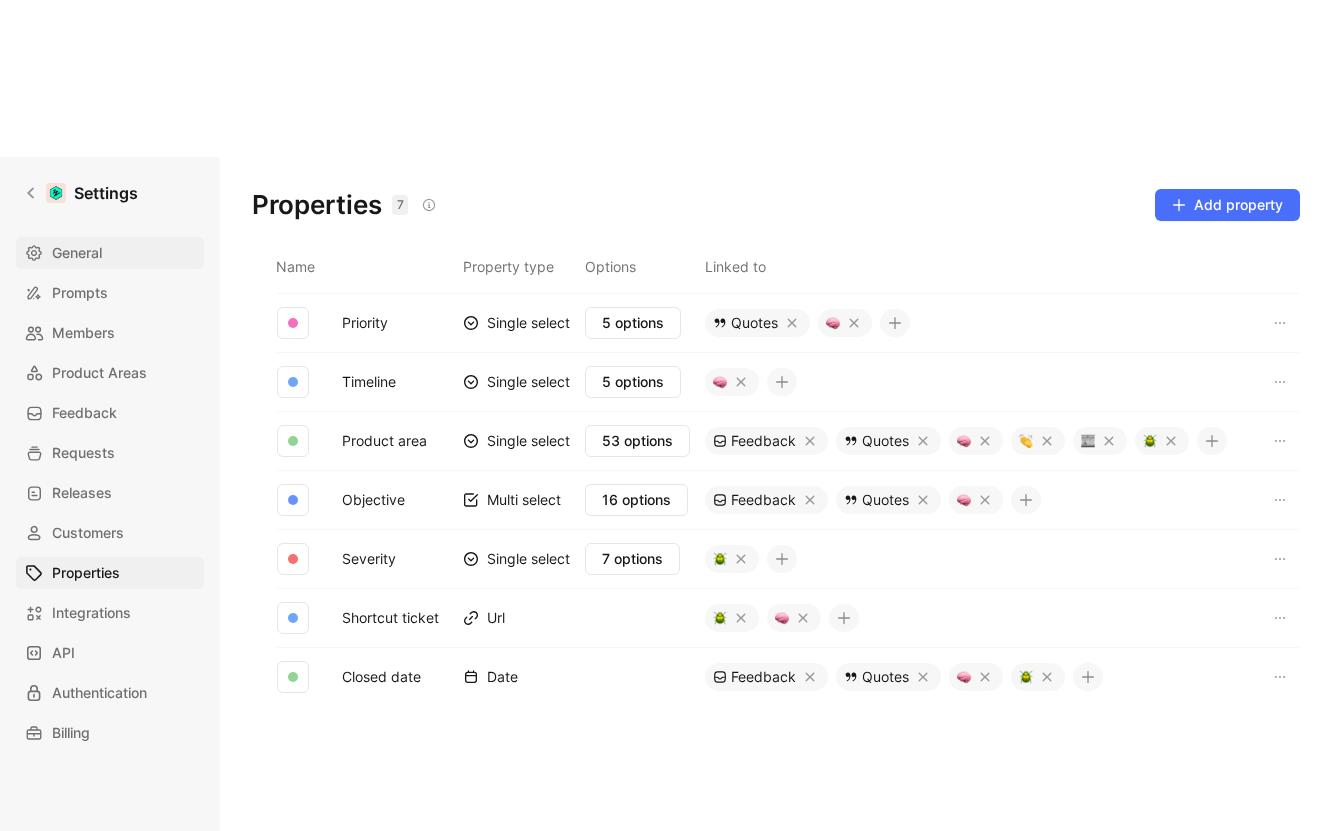 click on "General" at bounding box center [77, 253] 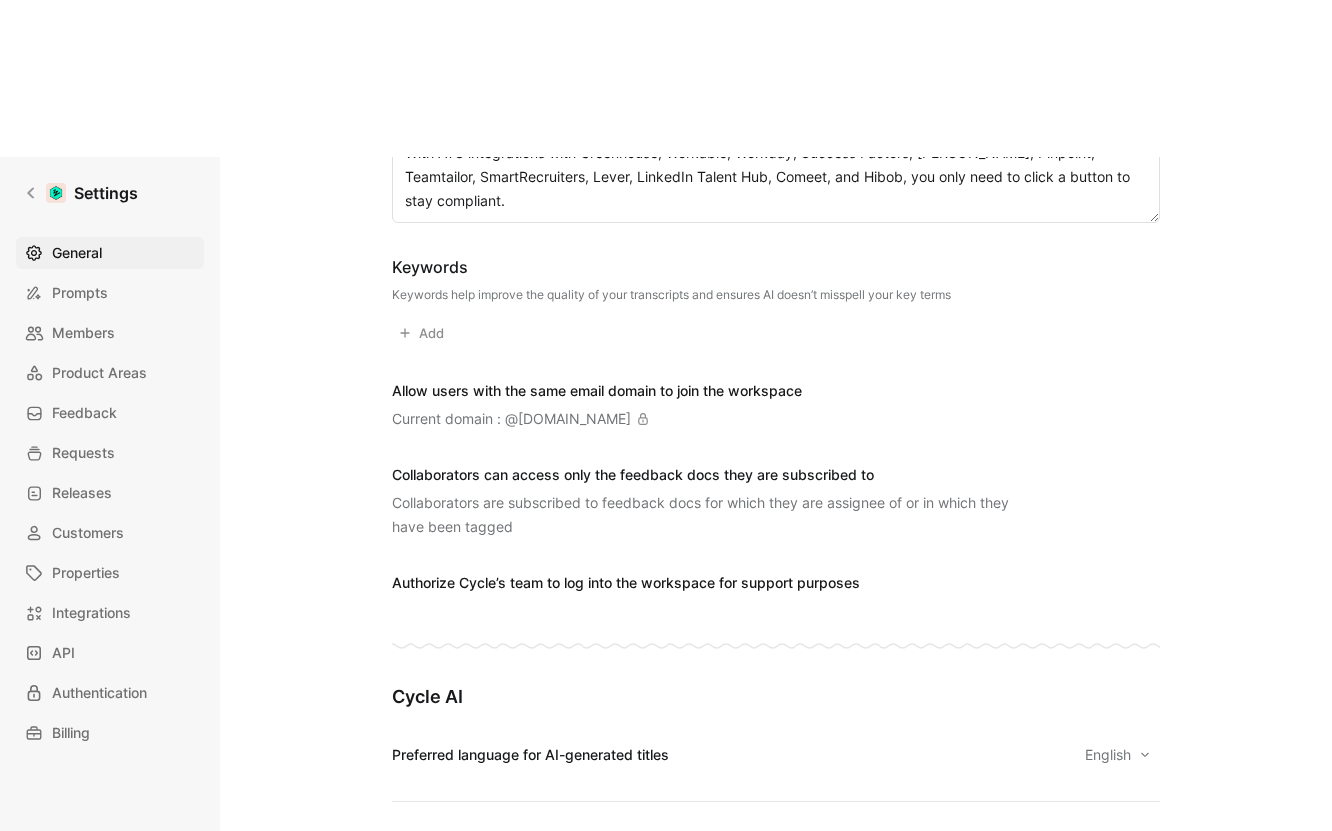 scroll, scrollTop: 1031, scrollLeft: 0, axis: vertical 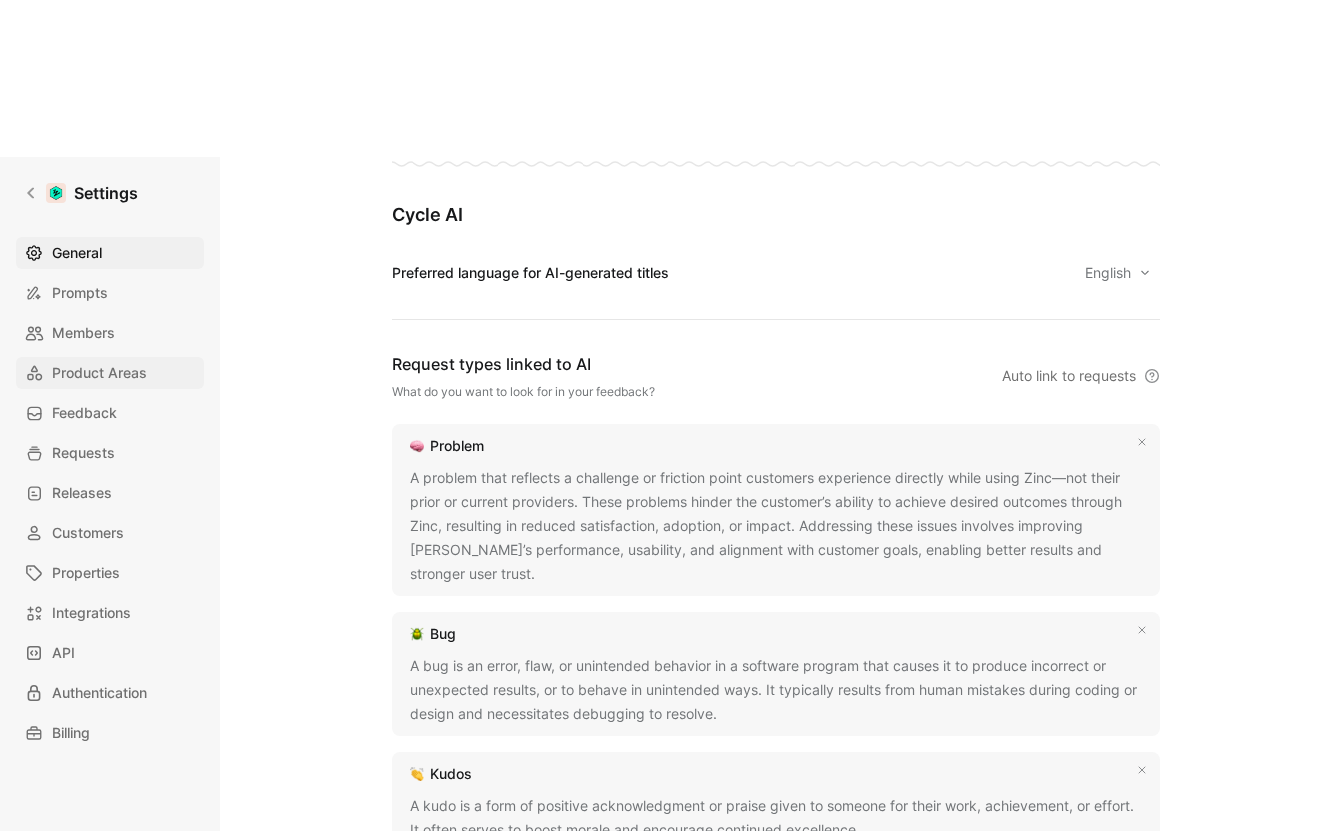 click on "Product Areas" at bounding box center (99, 373) 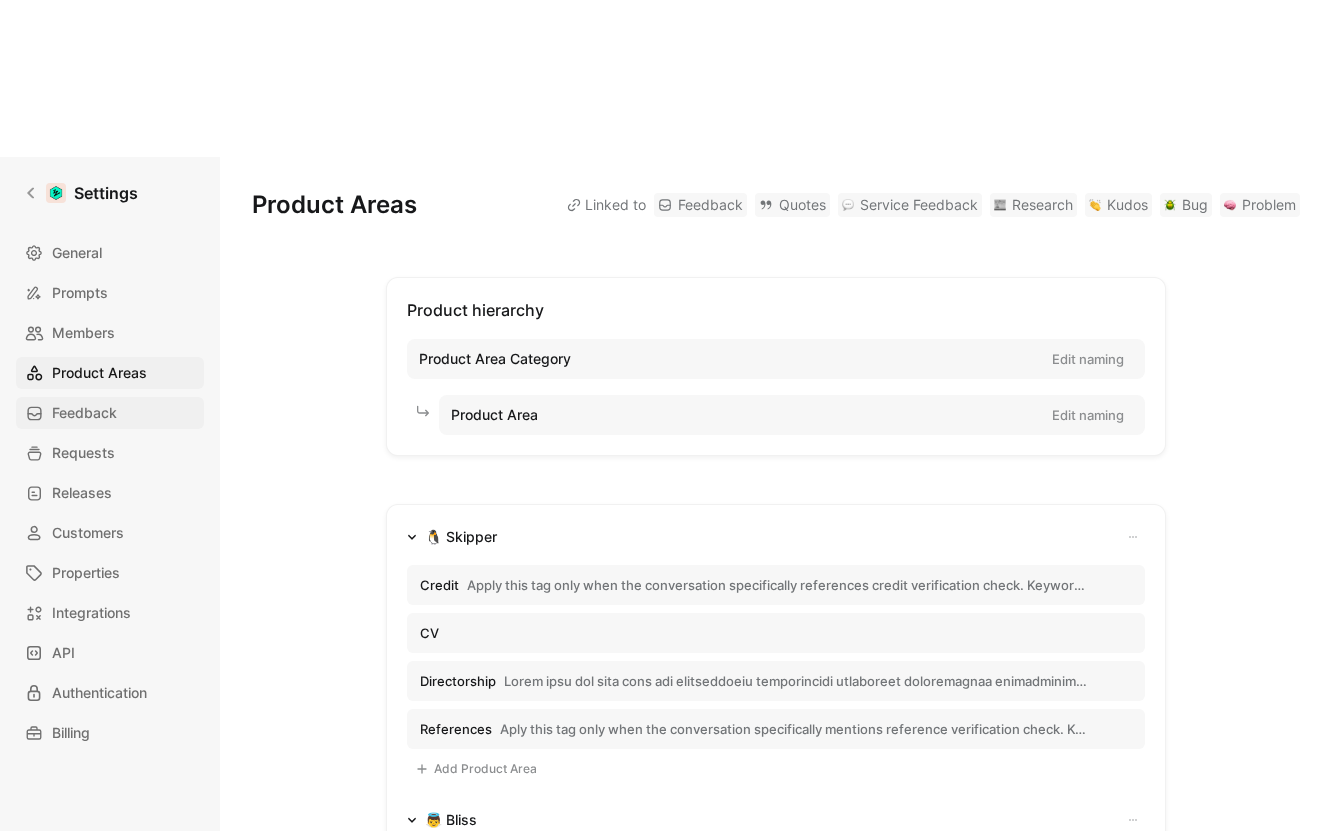 click on "Feedback" at bounding box center (84, 413) 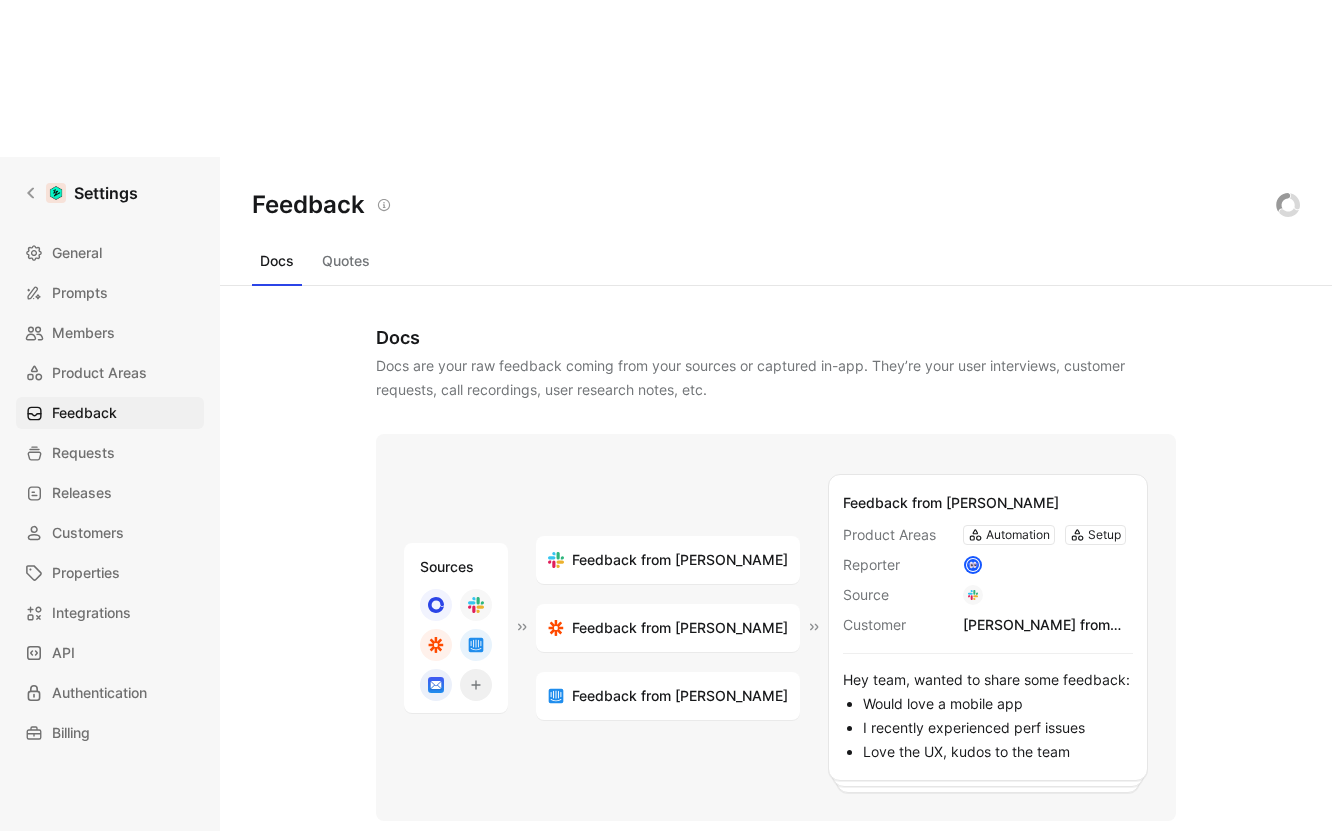 click on "General Prompts Members Product Areas Feedback Requests Releases Customers Properties Integrations API Authentication Billing" at bounding box center (117, 493) 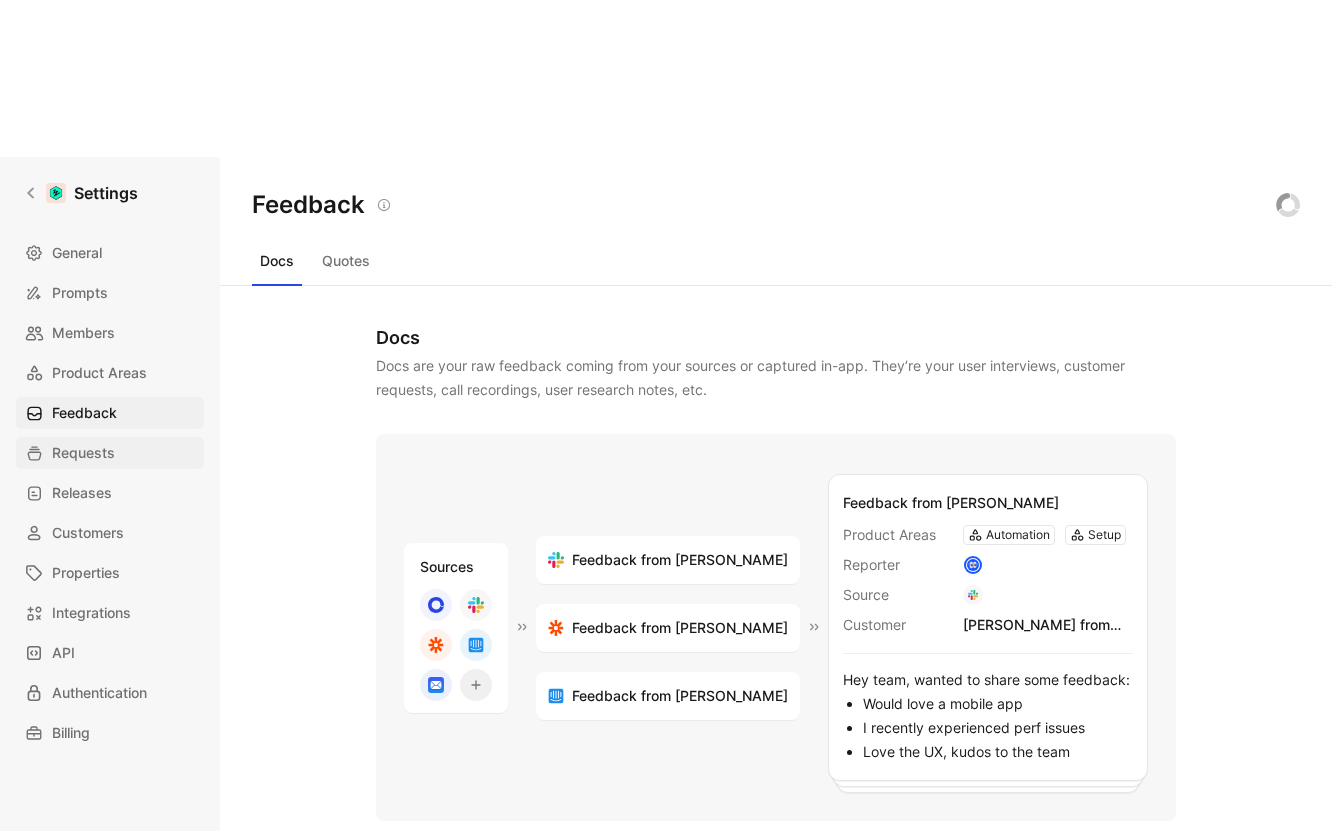 click on "Requests" at bounding box center [83, 453] 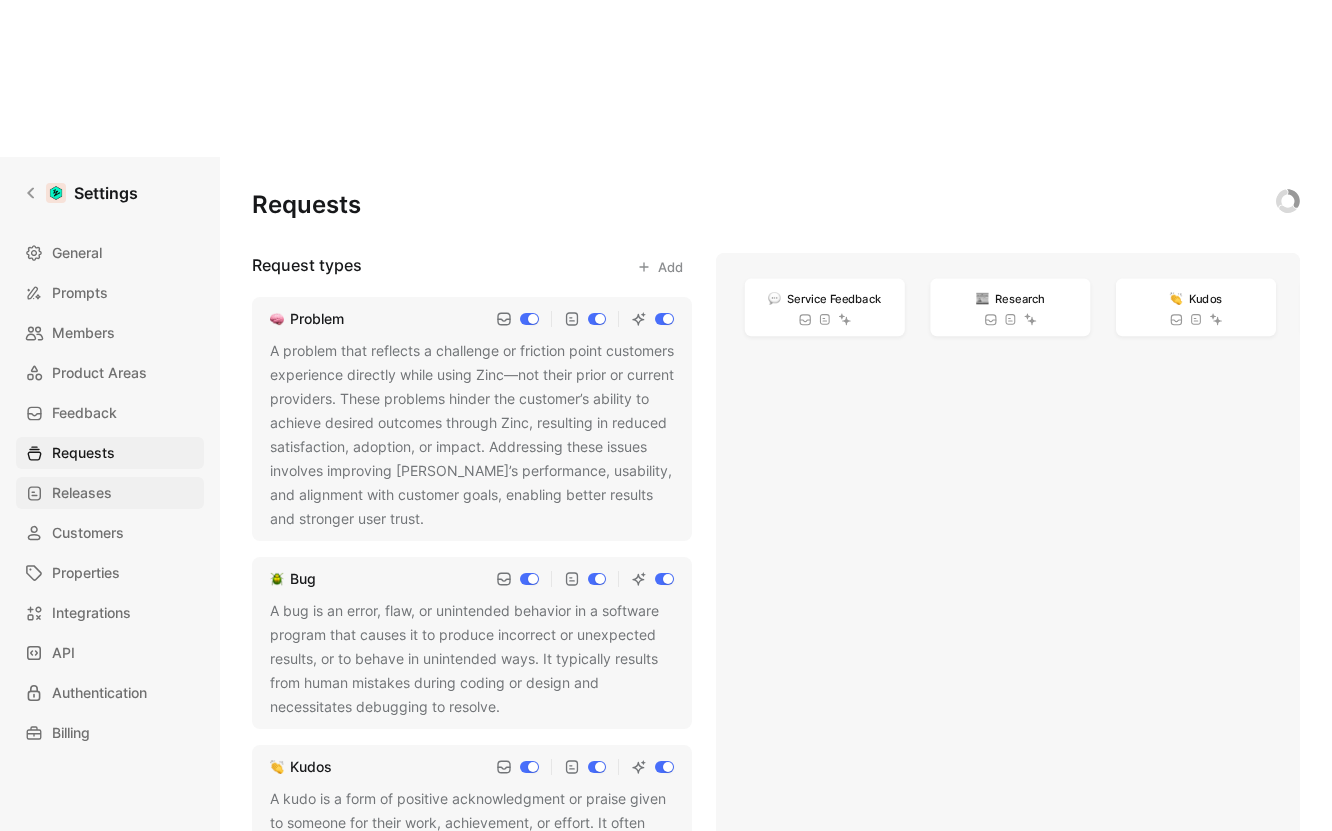 click on "Releases" at bounding box center [82, 493] 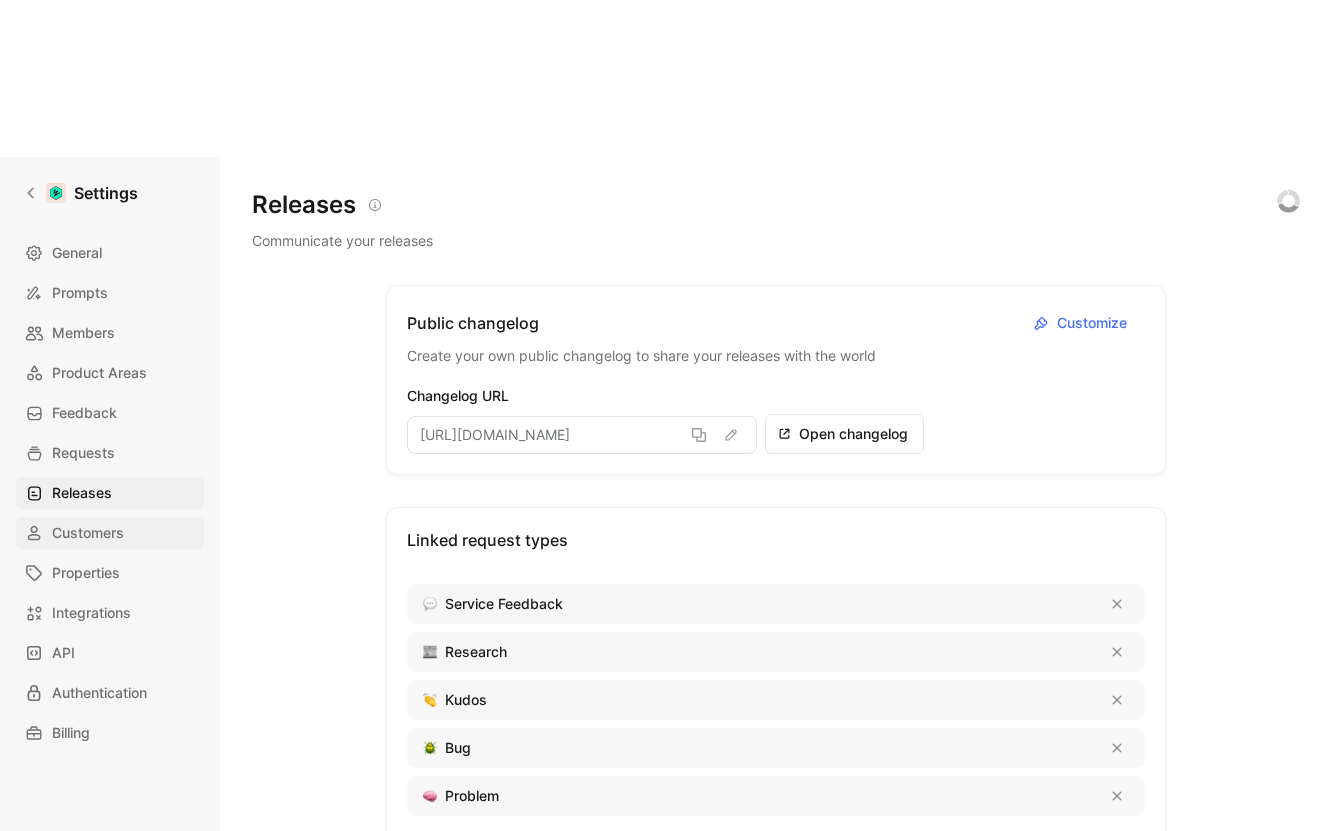 click on "Customers" at bounding box center [88, 533] 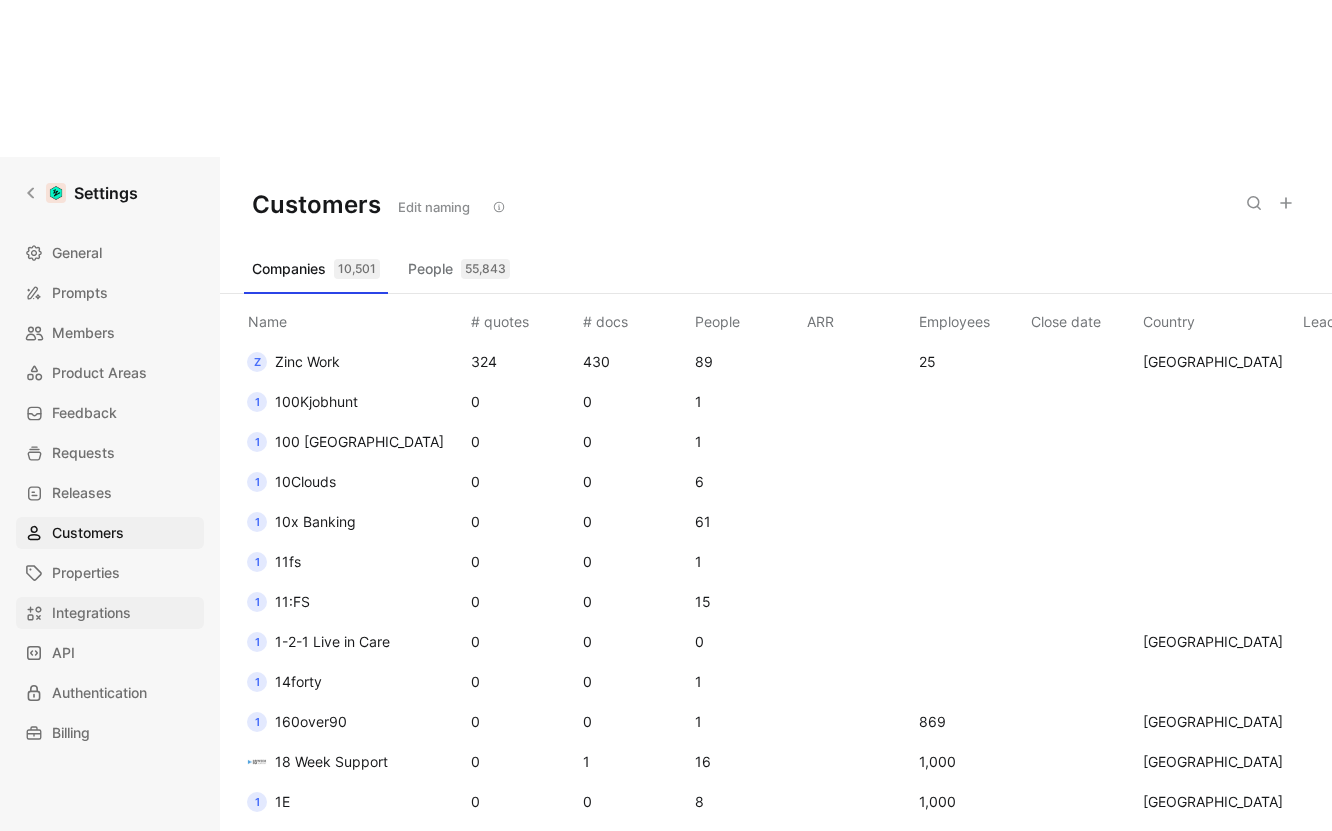 click on "Integrations" at bounding box center (91, 613) 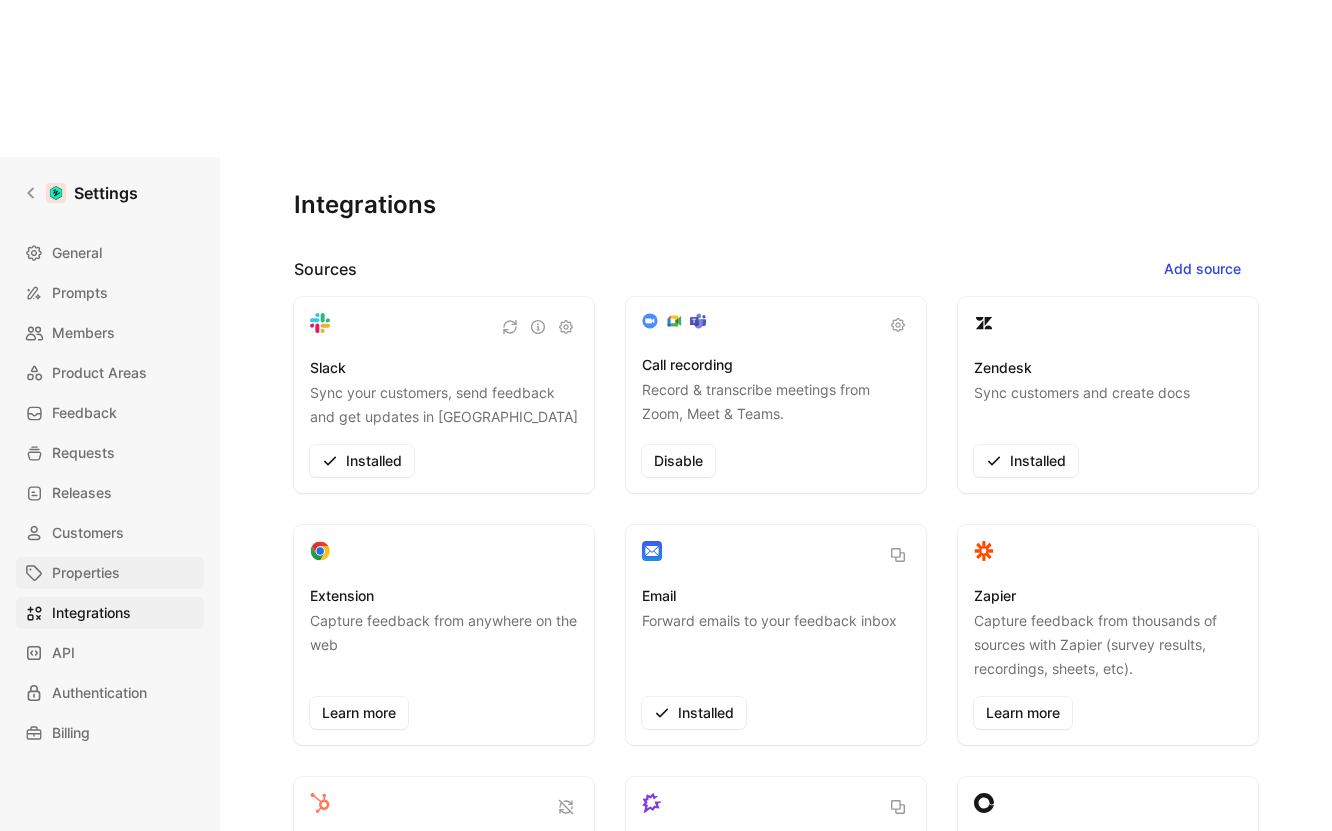 click on "Properties" at bounding box center [86, 573] 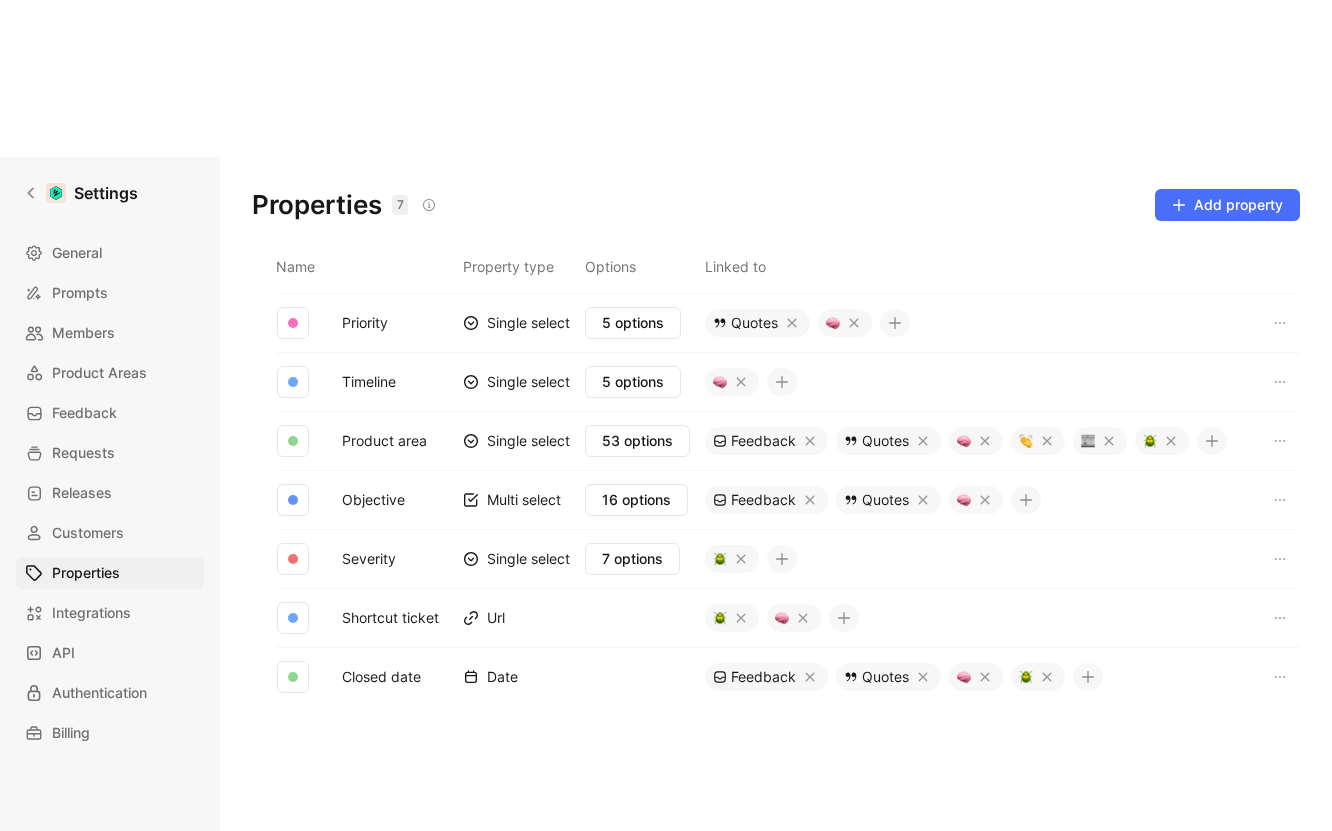 click on "General Prompts Members Product Areas Feedback Requests Releases Customers Properties Integrations API Authentication Billing" at bounding box center (117, 493) 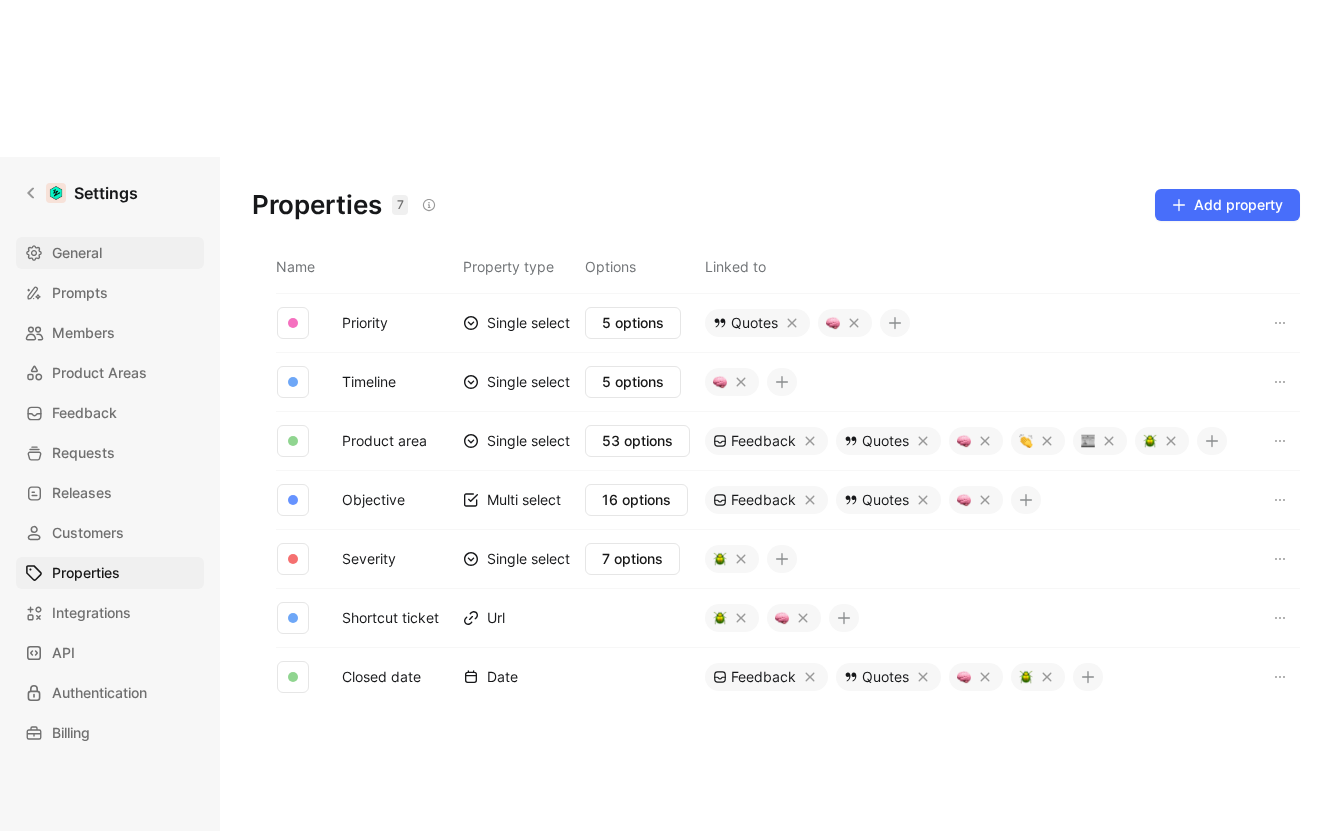 click on "General" at bounding box center (77, 253) 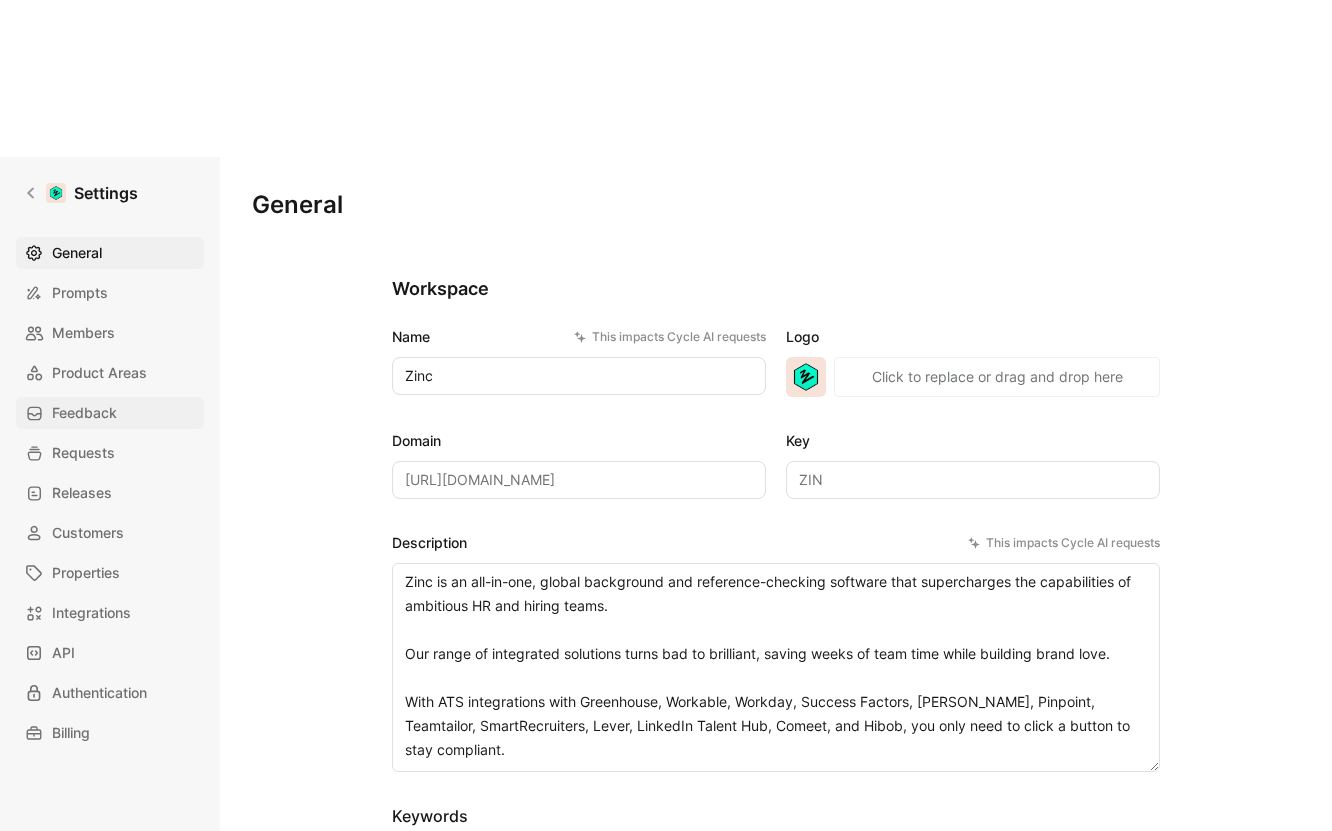 click on "Feedback" at bounding box center [84, 413] 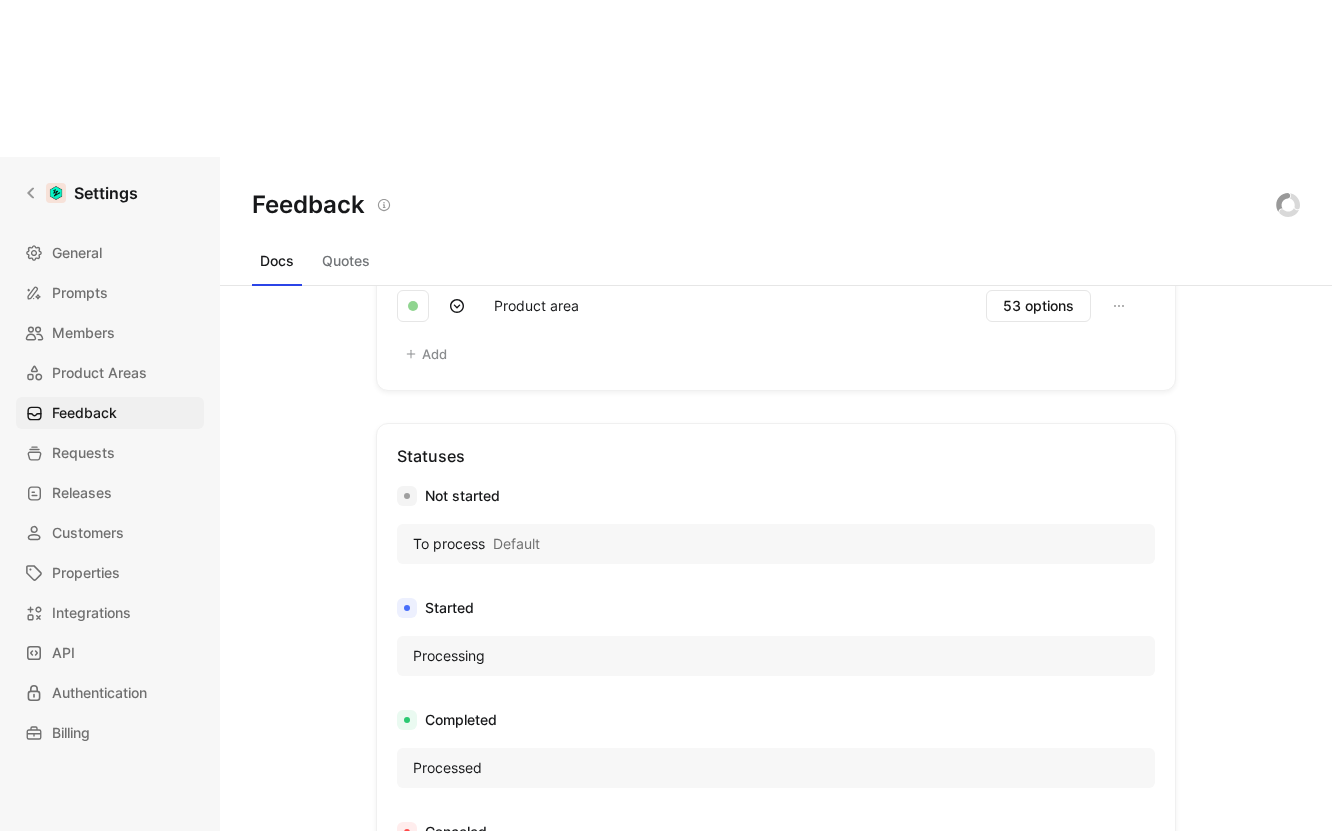 scroll, scrollTop: 900, scrollLeft: 0, axis: vertical 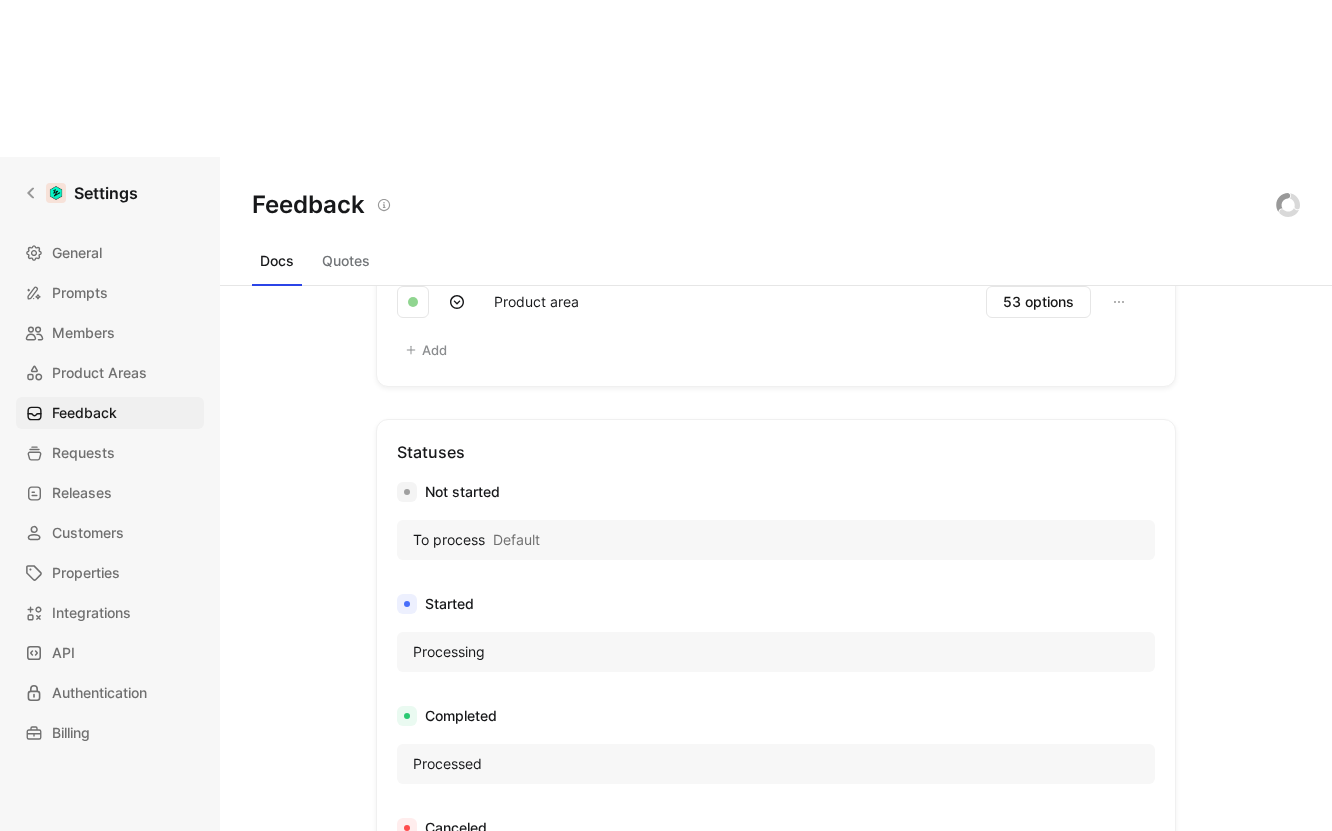 drag, startPoint x: 489, startPoint y: 613, endPoint x: 396, endPoint y: 614, distance: 93.00538 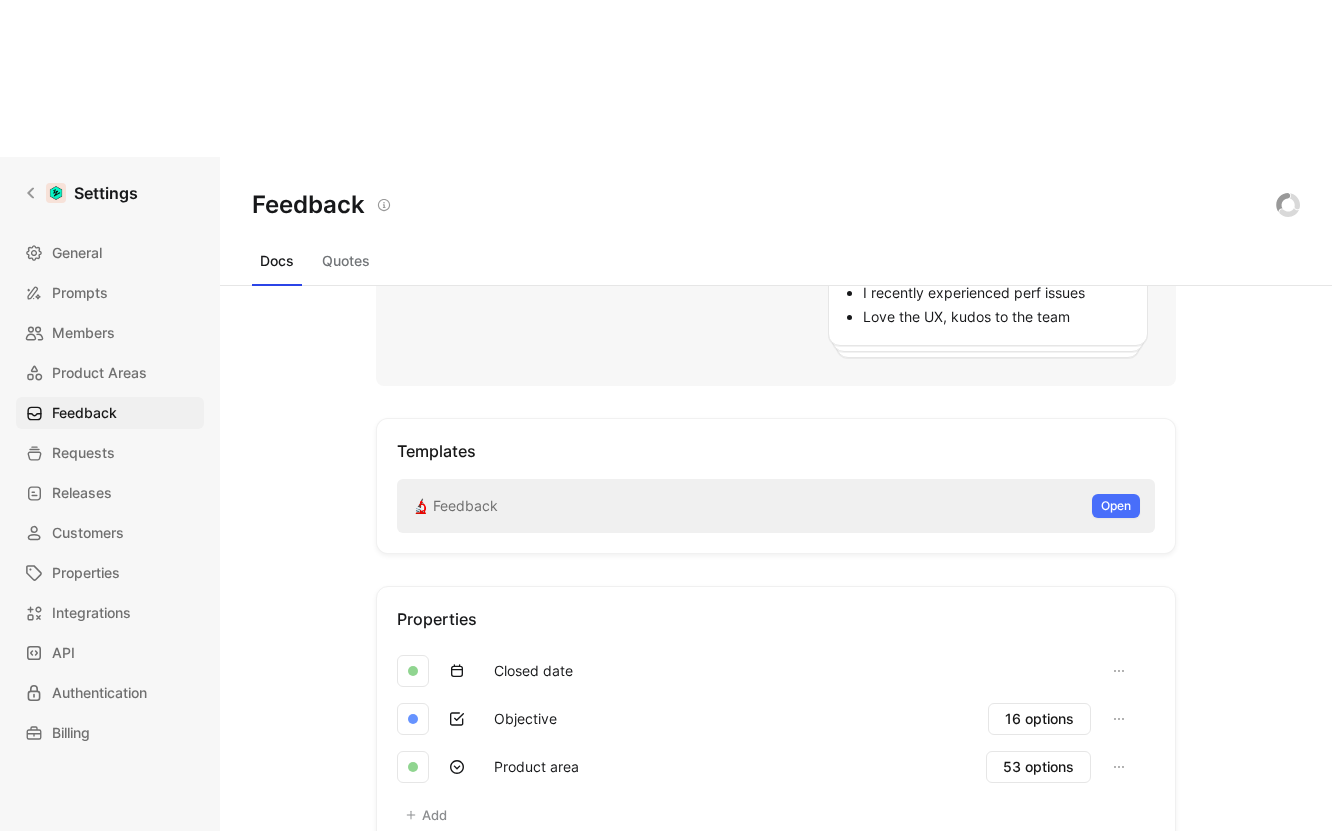scroll, scrollTop: 533, scrollLeft: 0, axis: vertical 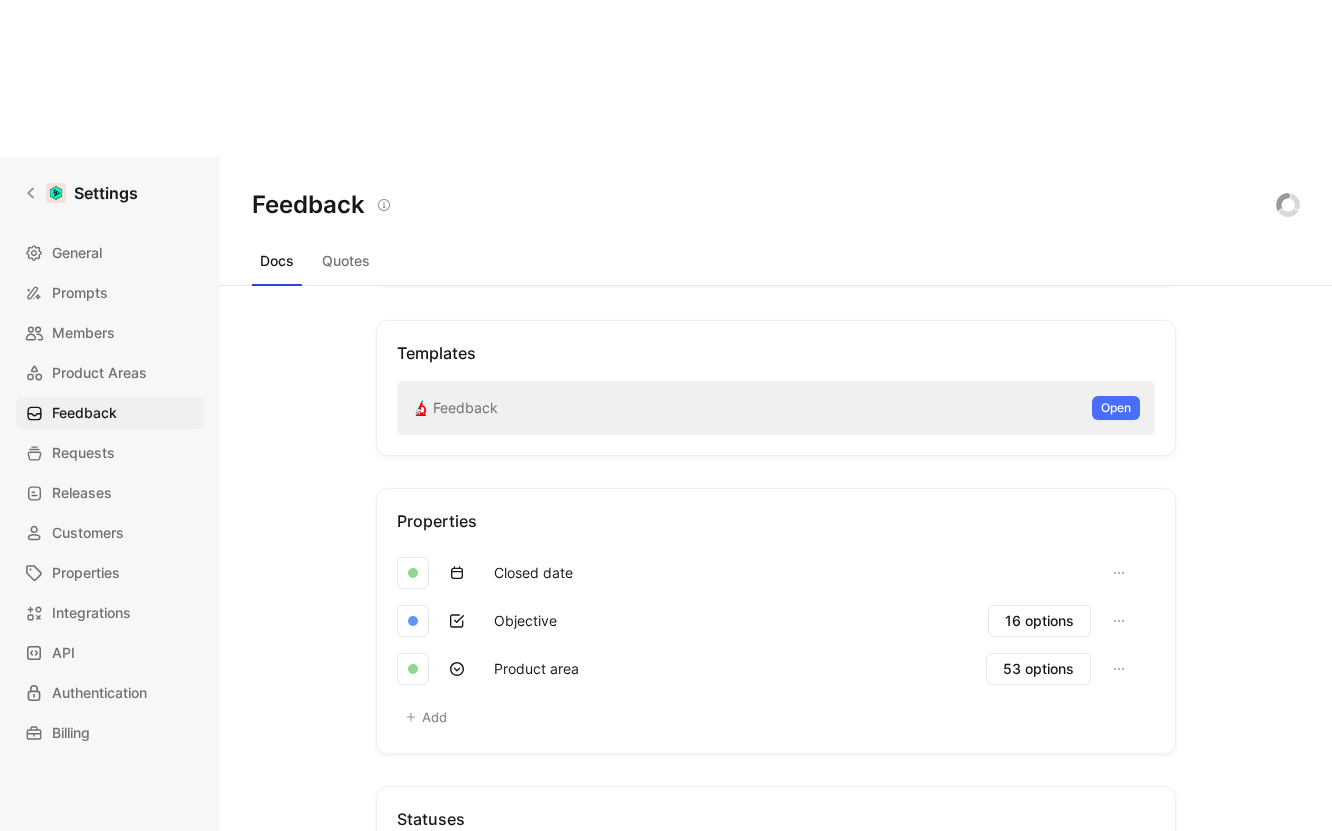 click on "Quotes" at bounding box center [346, 261] 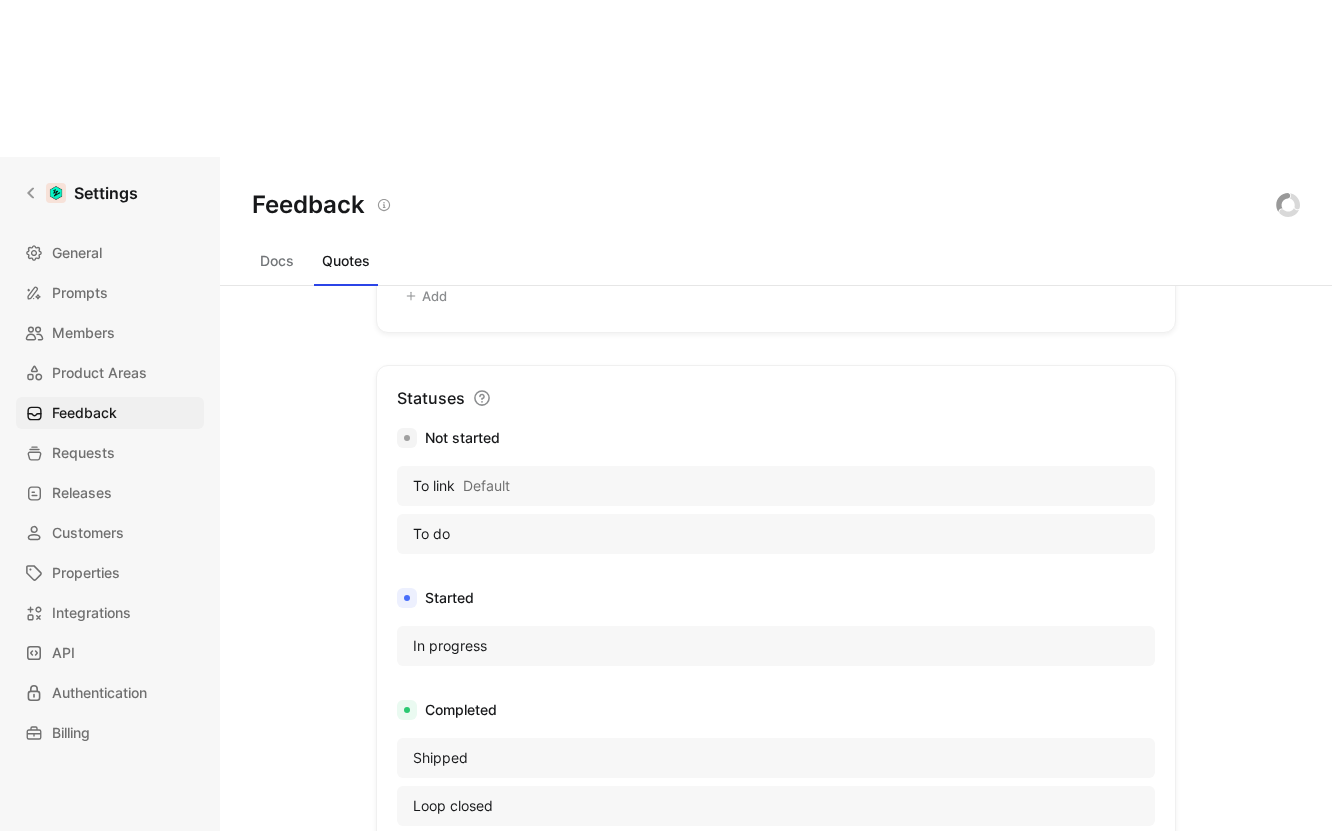 scroll, scrollTop: 1296, scrollLeft: 0, axis: vertical 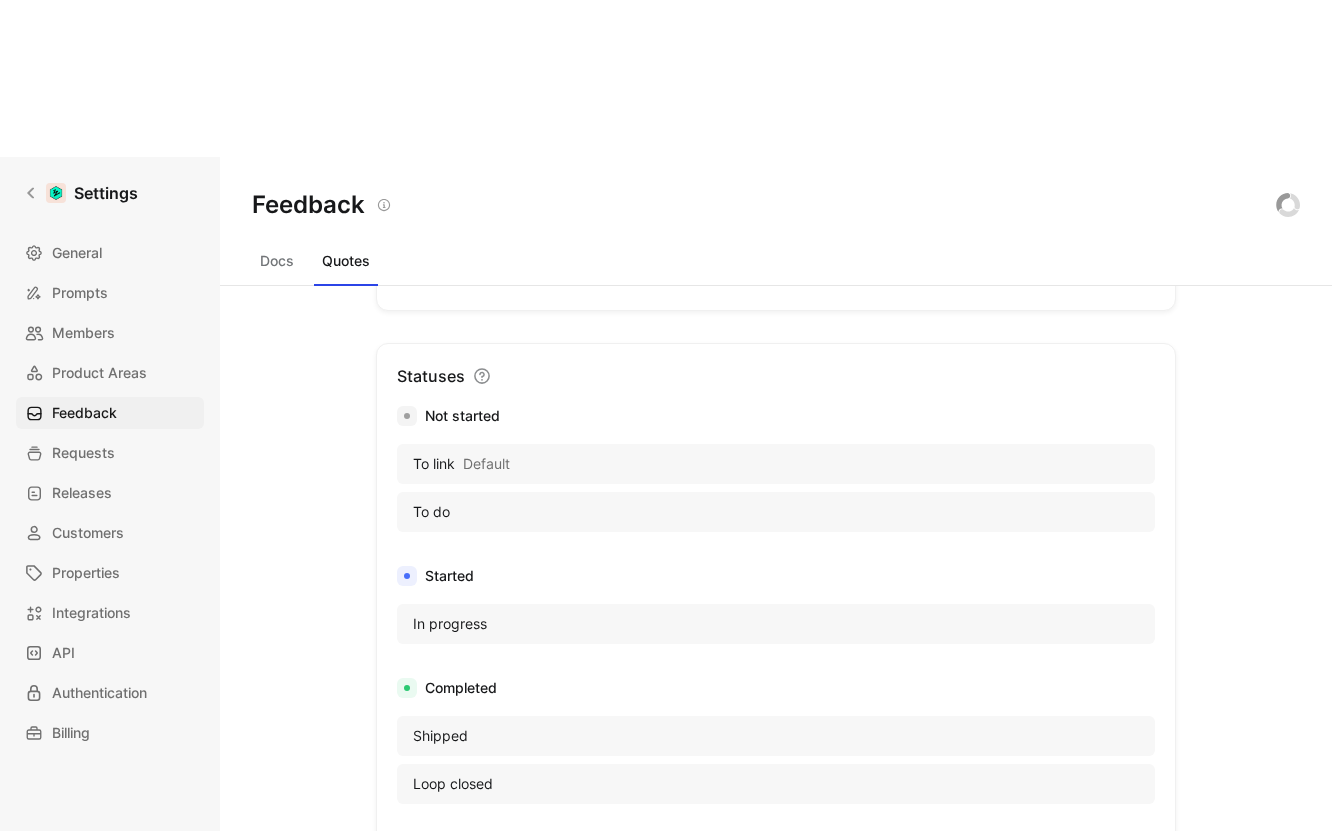 click on "Shipped" at bounding box center (440, 736) 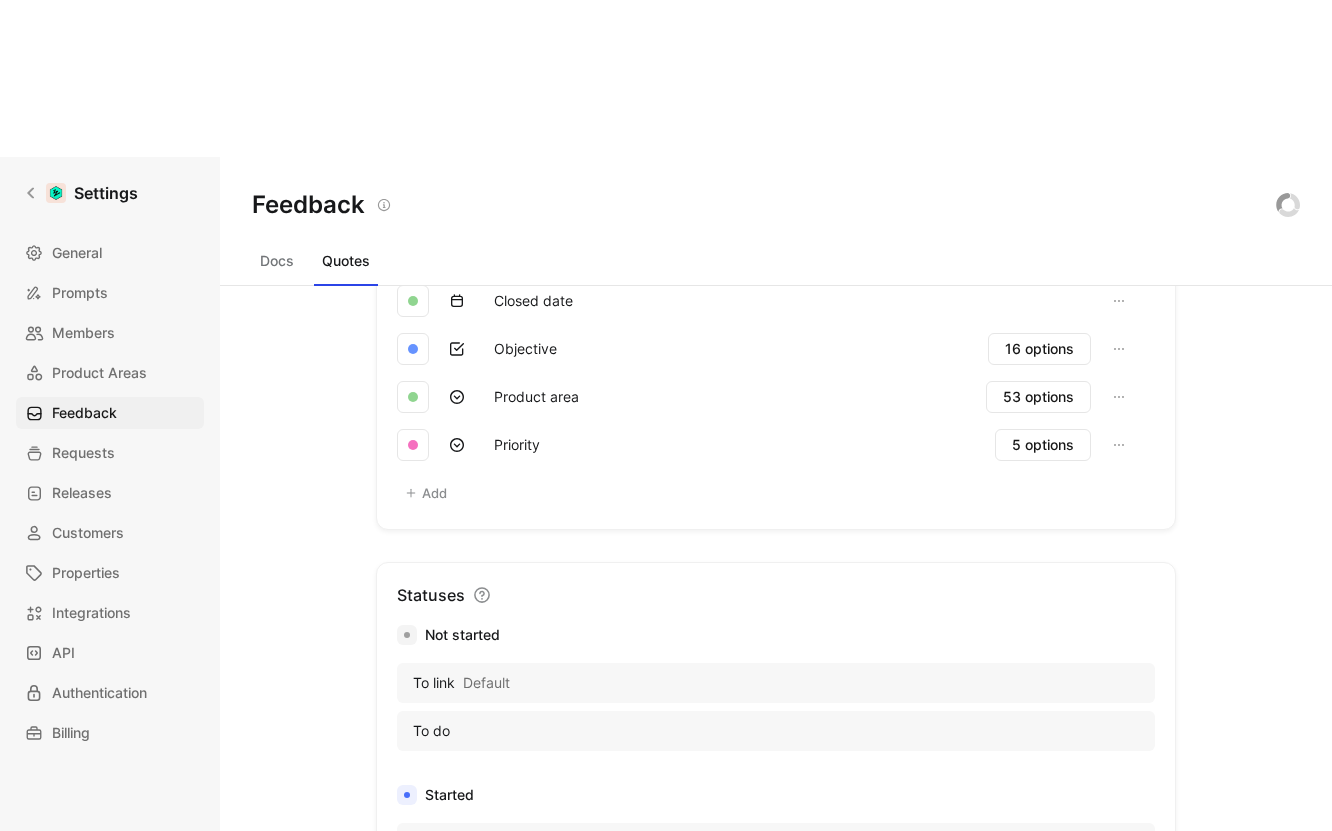 scroll, scrollTop: 1093, scrollLeft: 0, axis: vertical 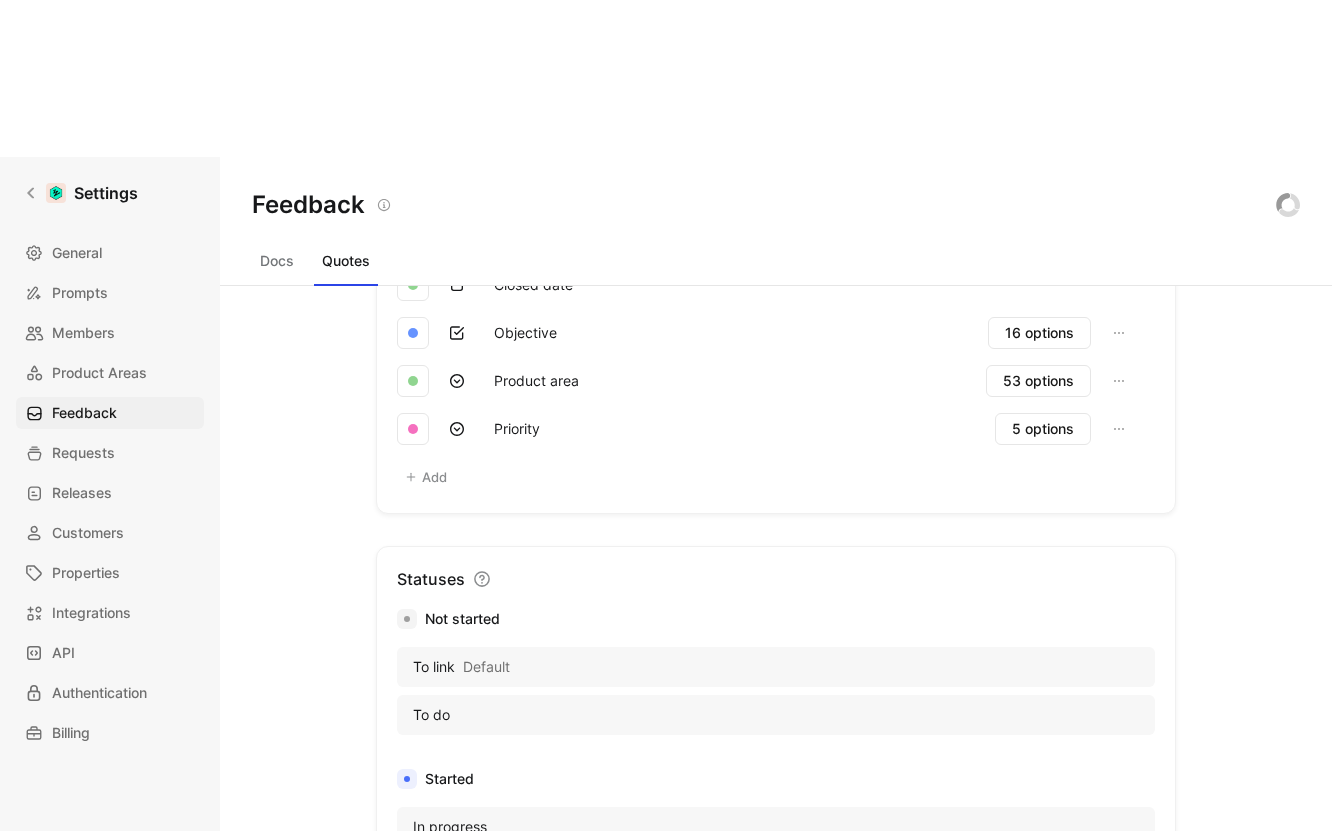 click 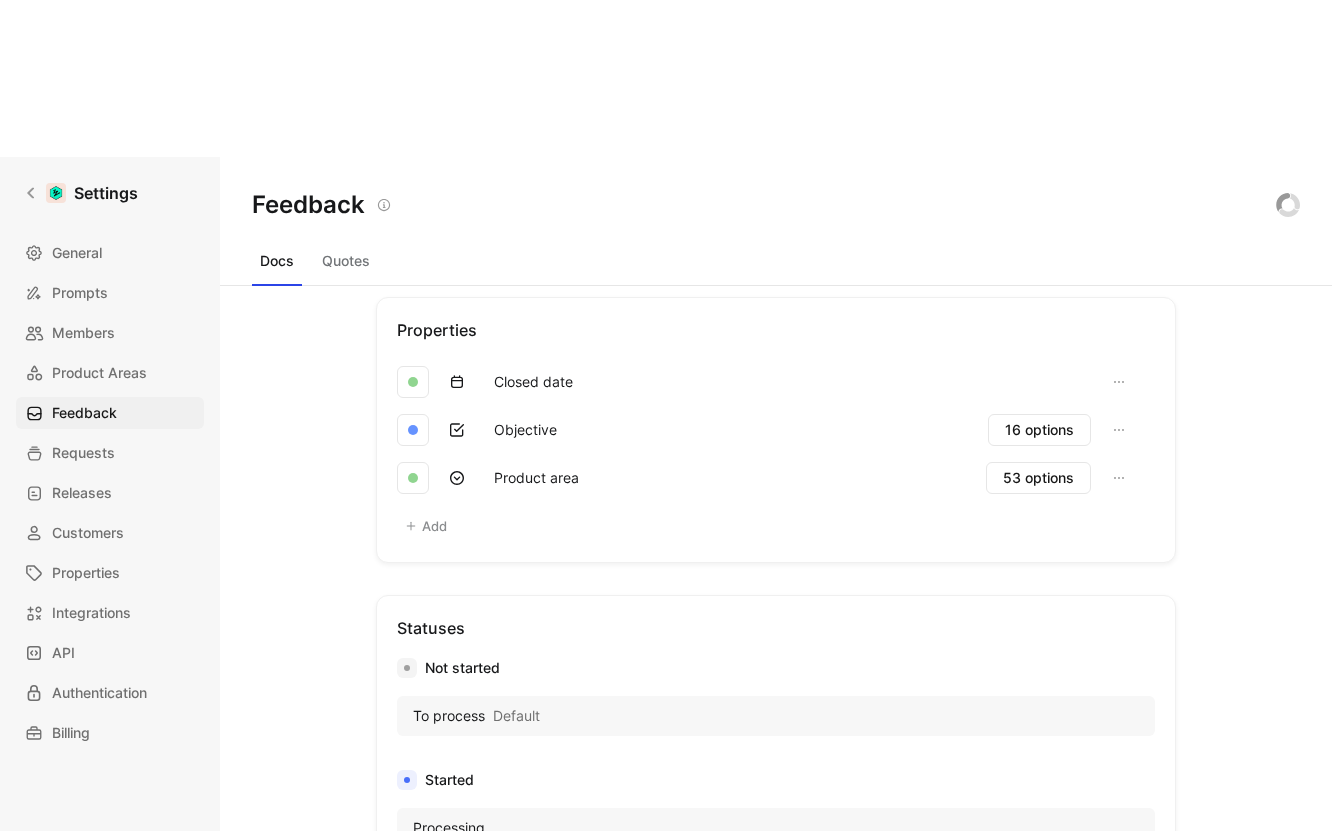 scroll, scrollTop: 741, scrollLeft: 0, axis: vertical 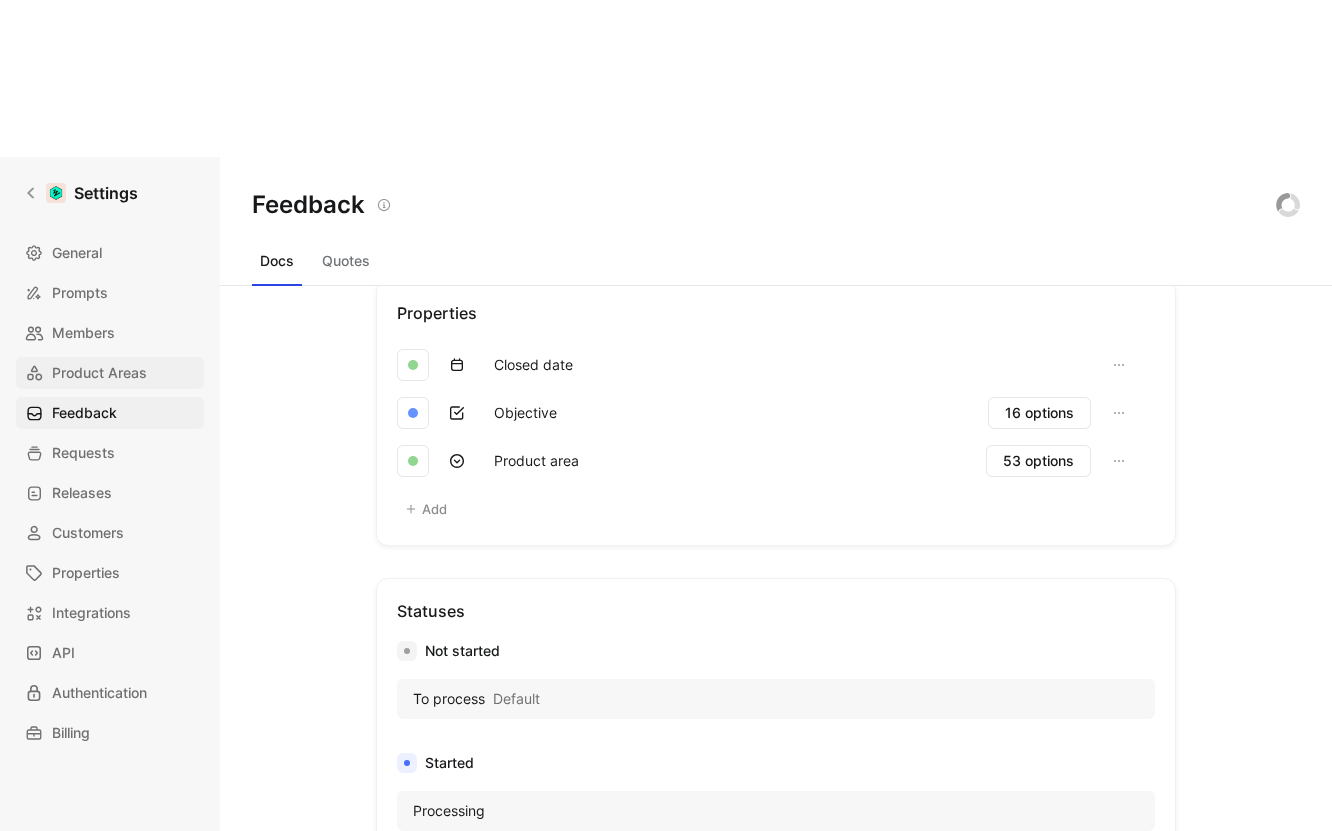 click on "Product Areas" at bounding box center [99, 373] 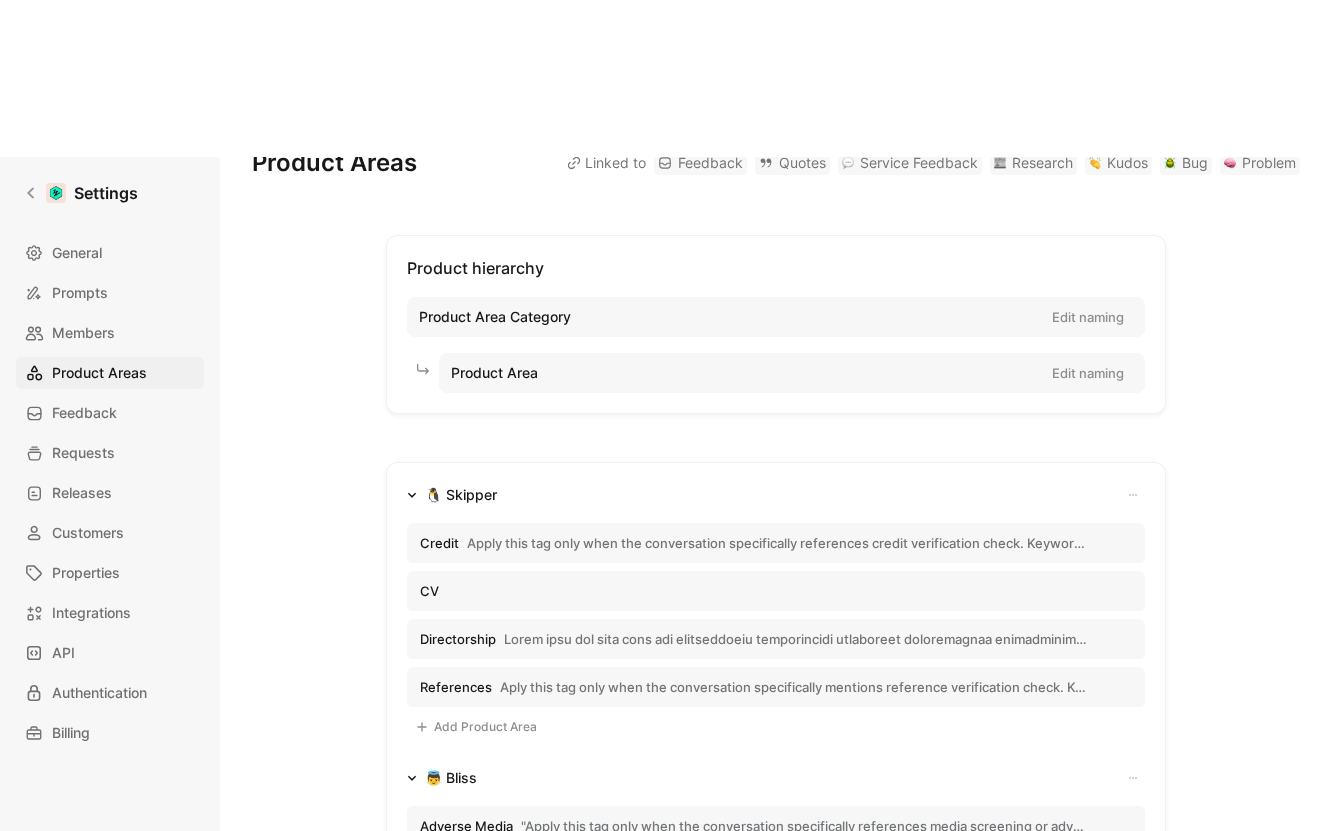 scroll, scrollTop: 0, scrollLeft: 0, axis: both 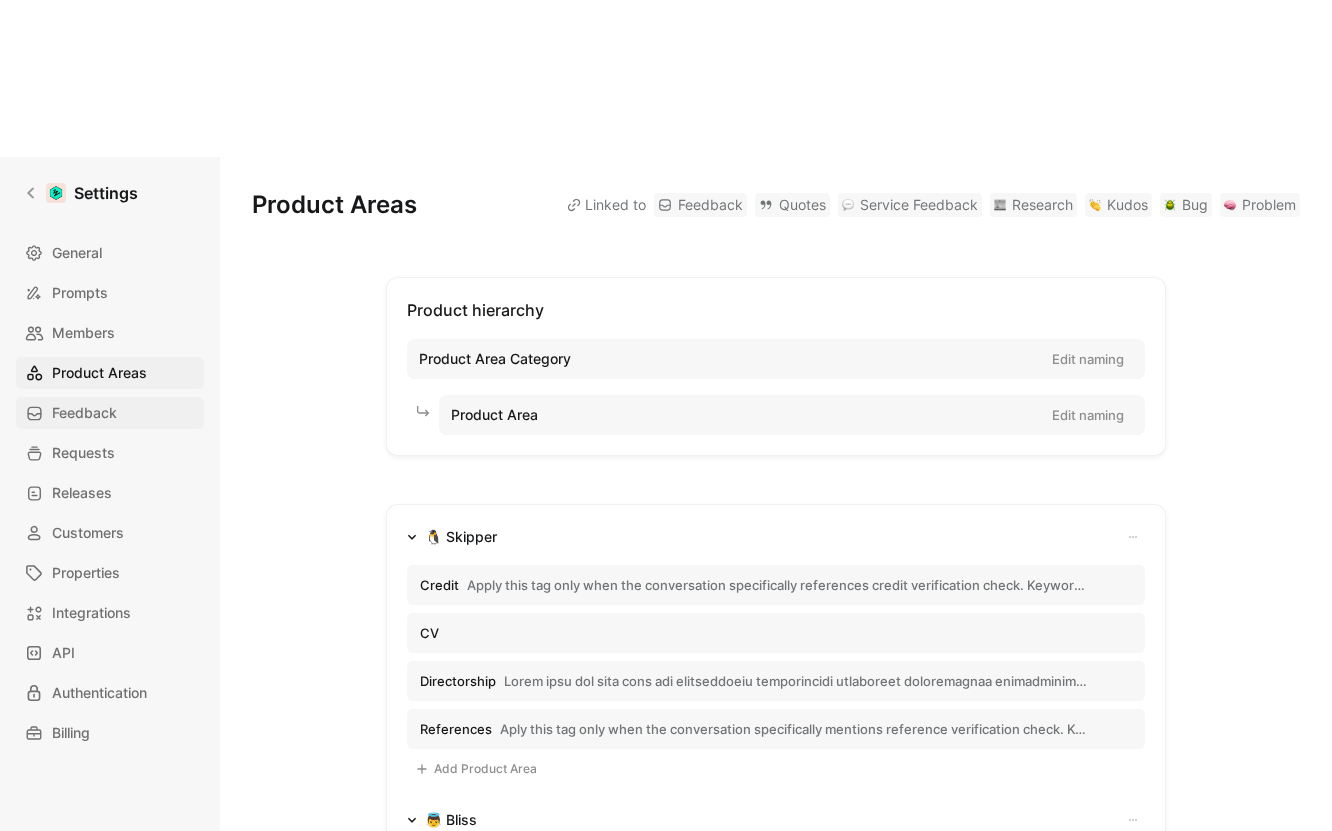 click on "Feedback" at bounding box center (84, 413) 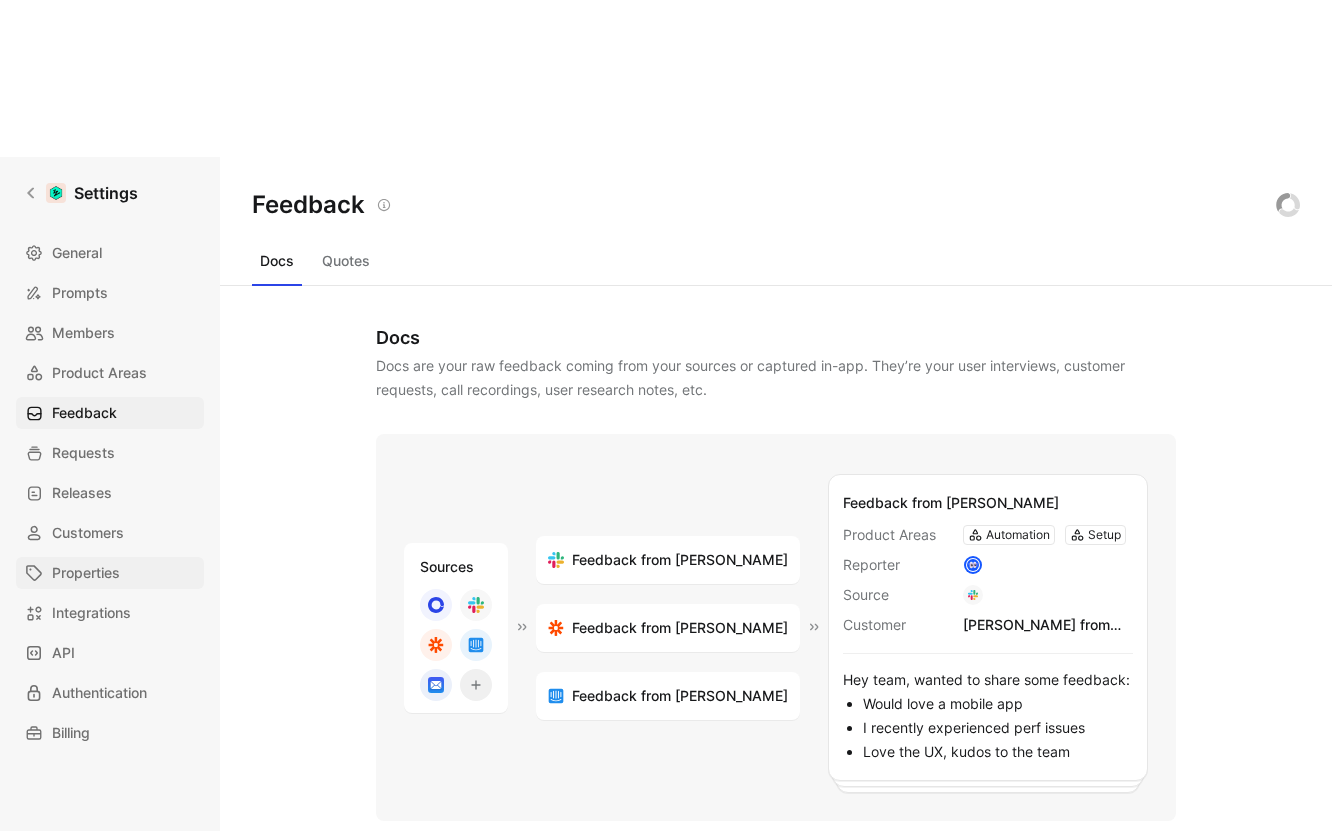 click on "Properties" at bounding box center [86, 573] 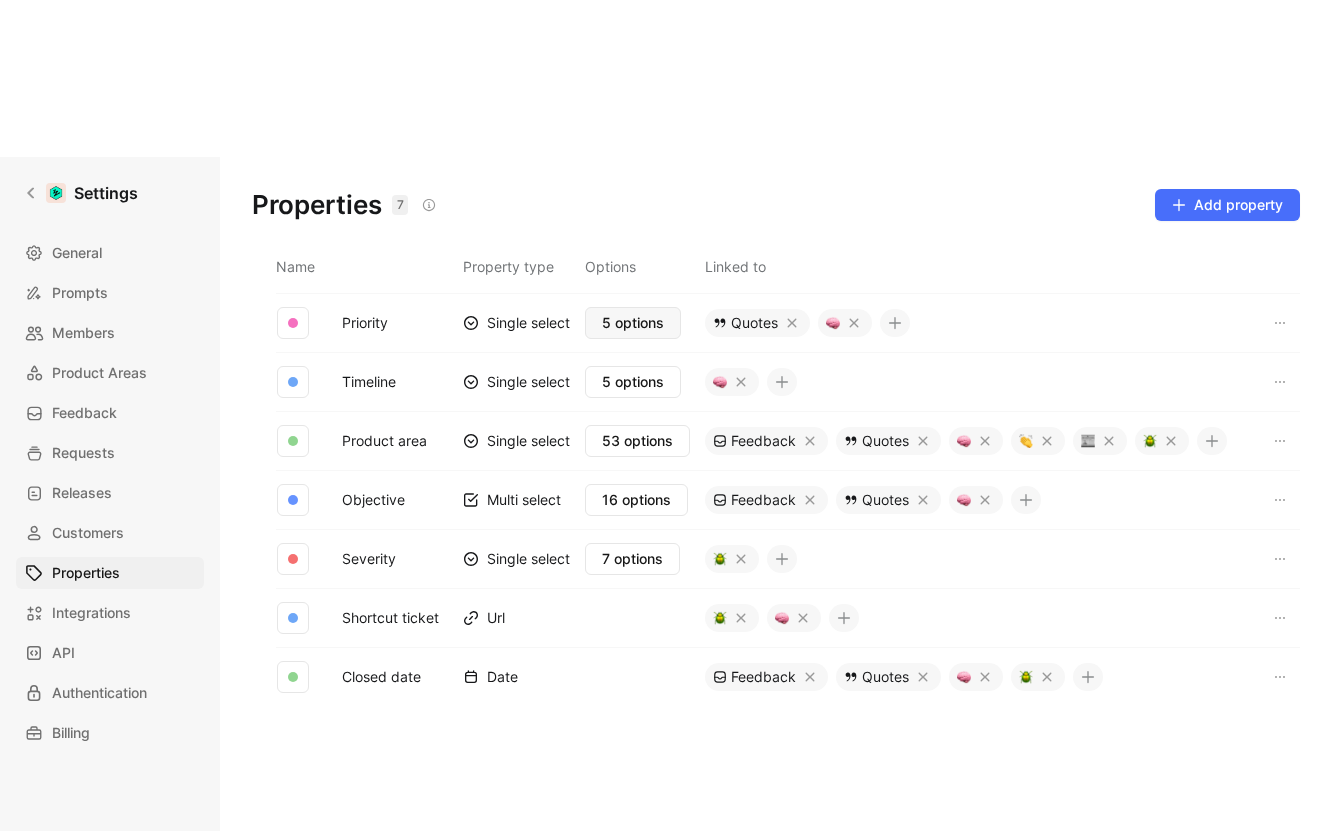 click on "5 options" at bounding box center [633, 323] 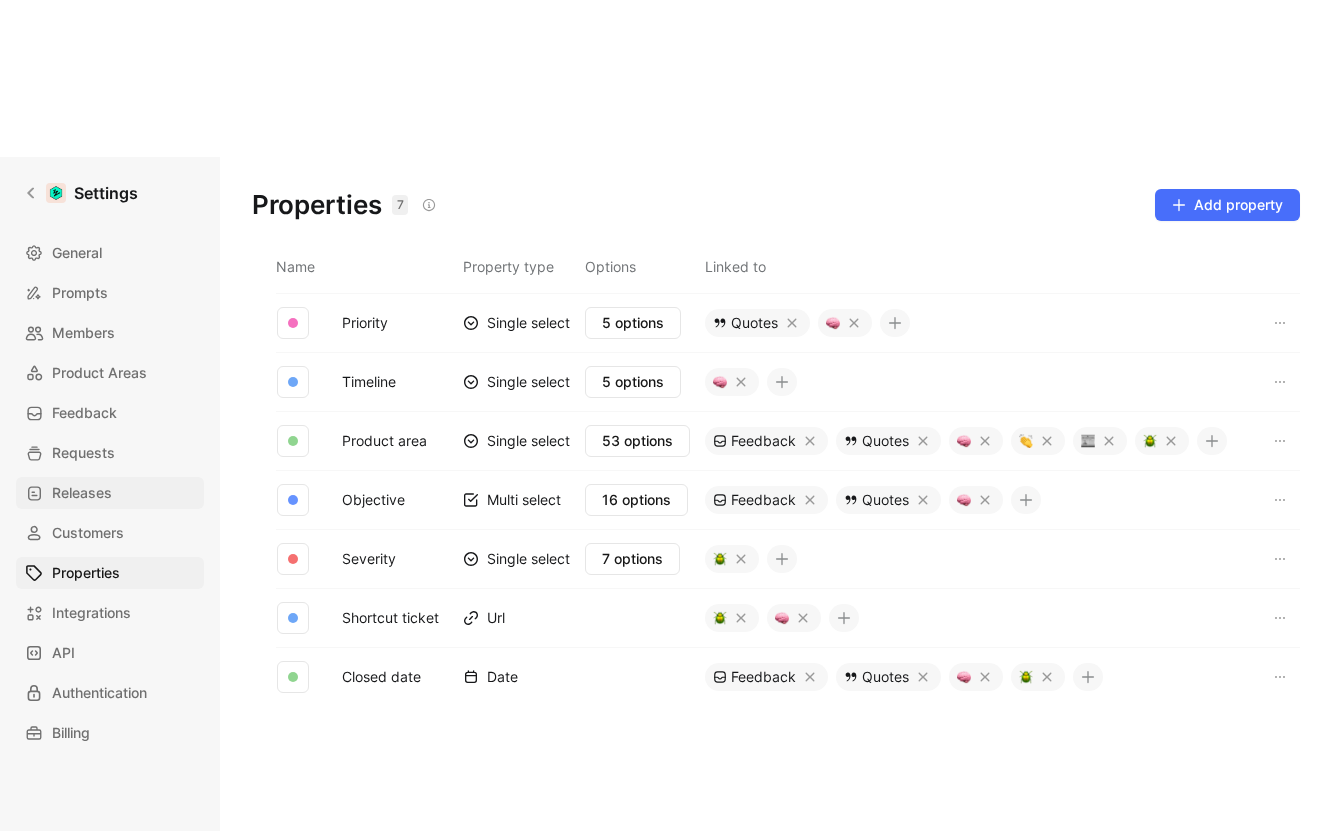 click on "Releases" at bounding box center [82, 493] 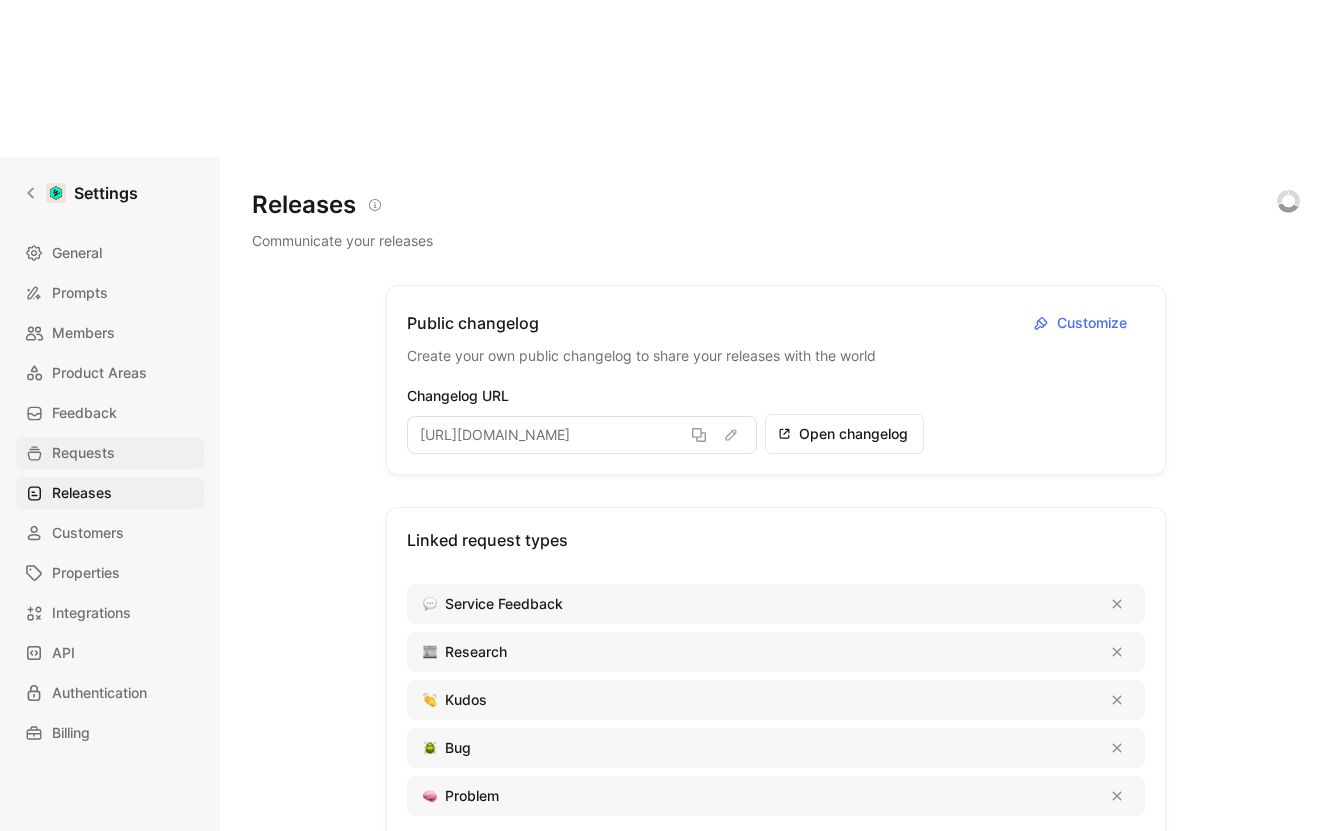 click on "Requests" at bounding box center [83, 453] 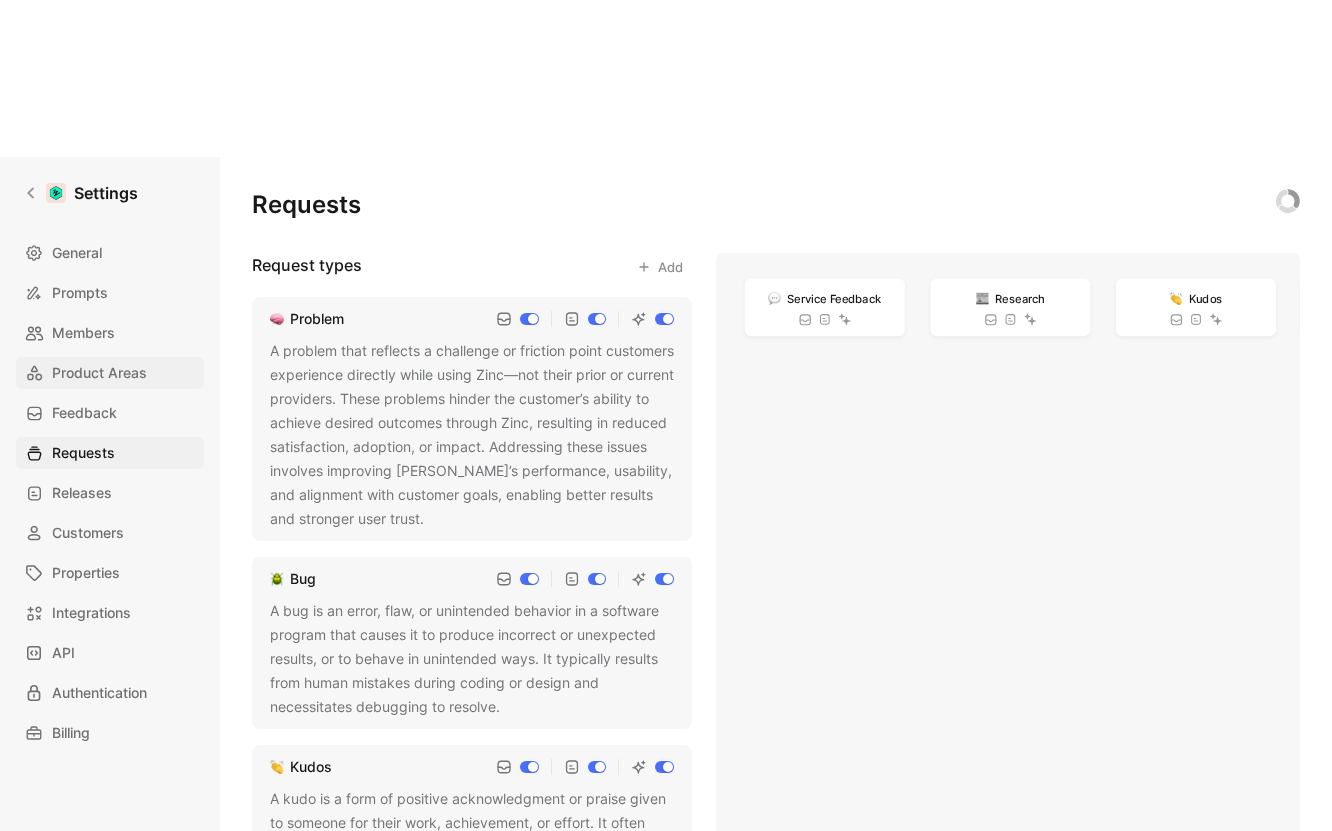 click on "Product Areas" at bounding box center [110, 373] 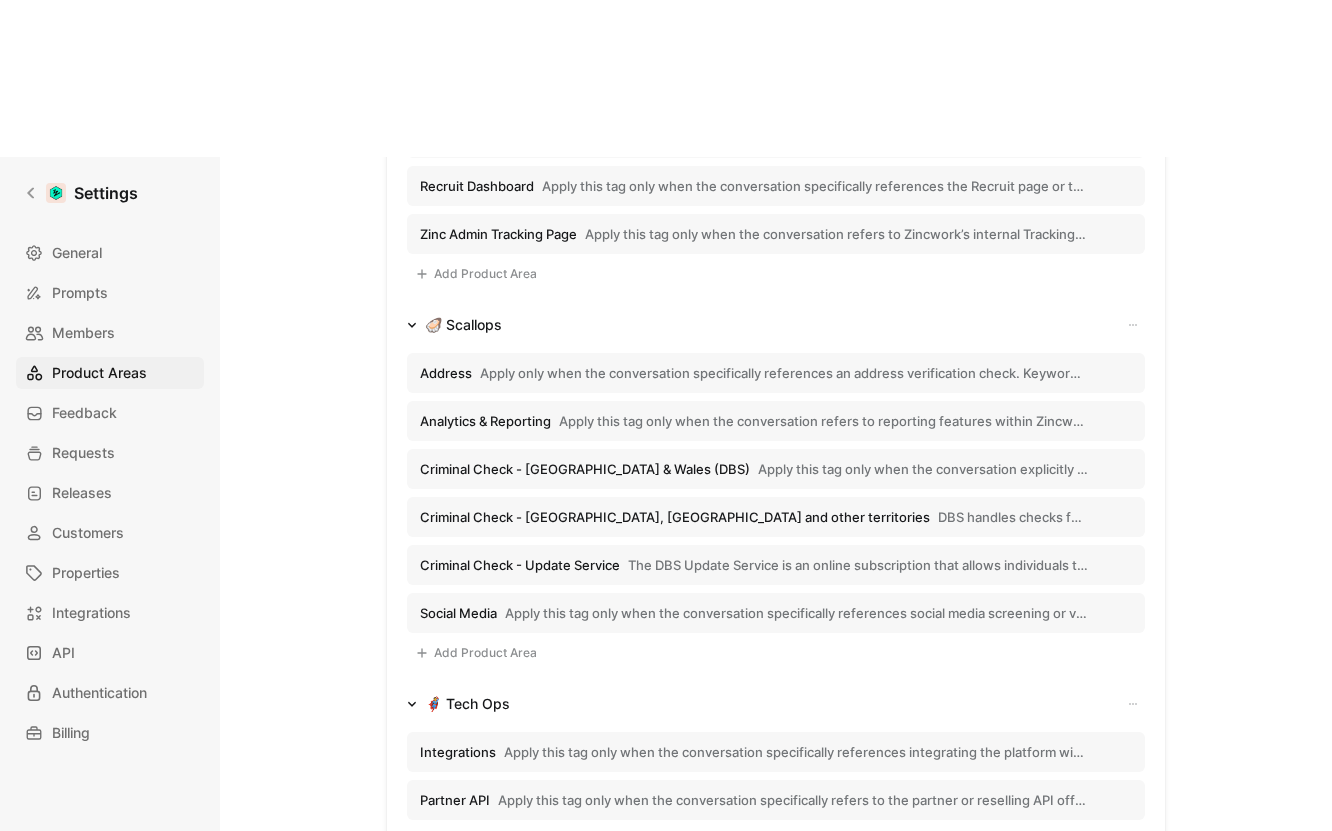 scroll, scrollTop: 2313, scrollLeft: 0, axis: vertical 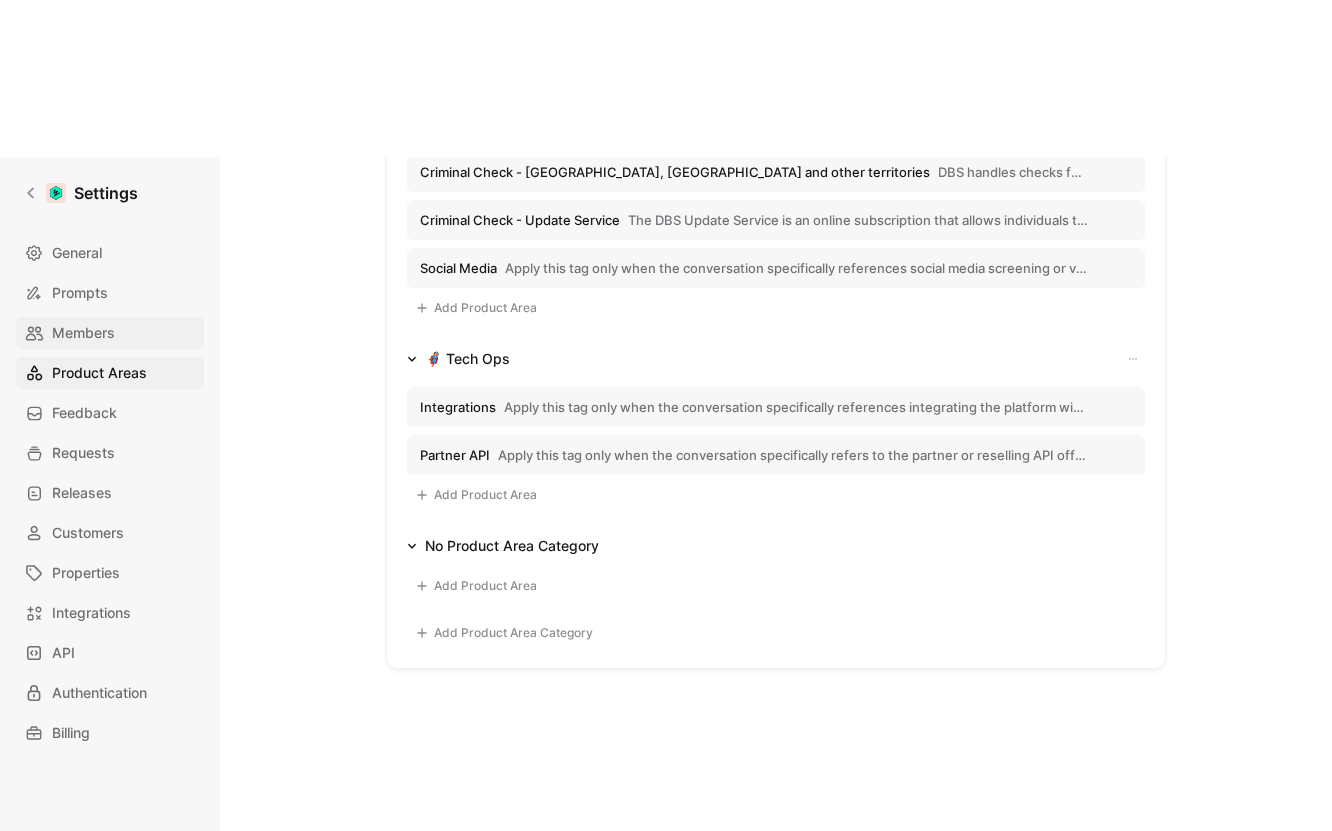 click on "Members" at bounding box center (83, 333) 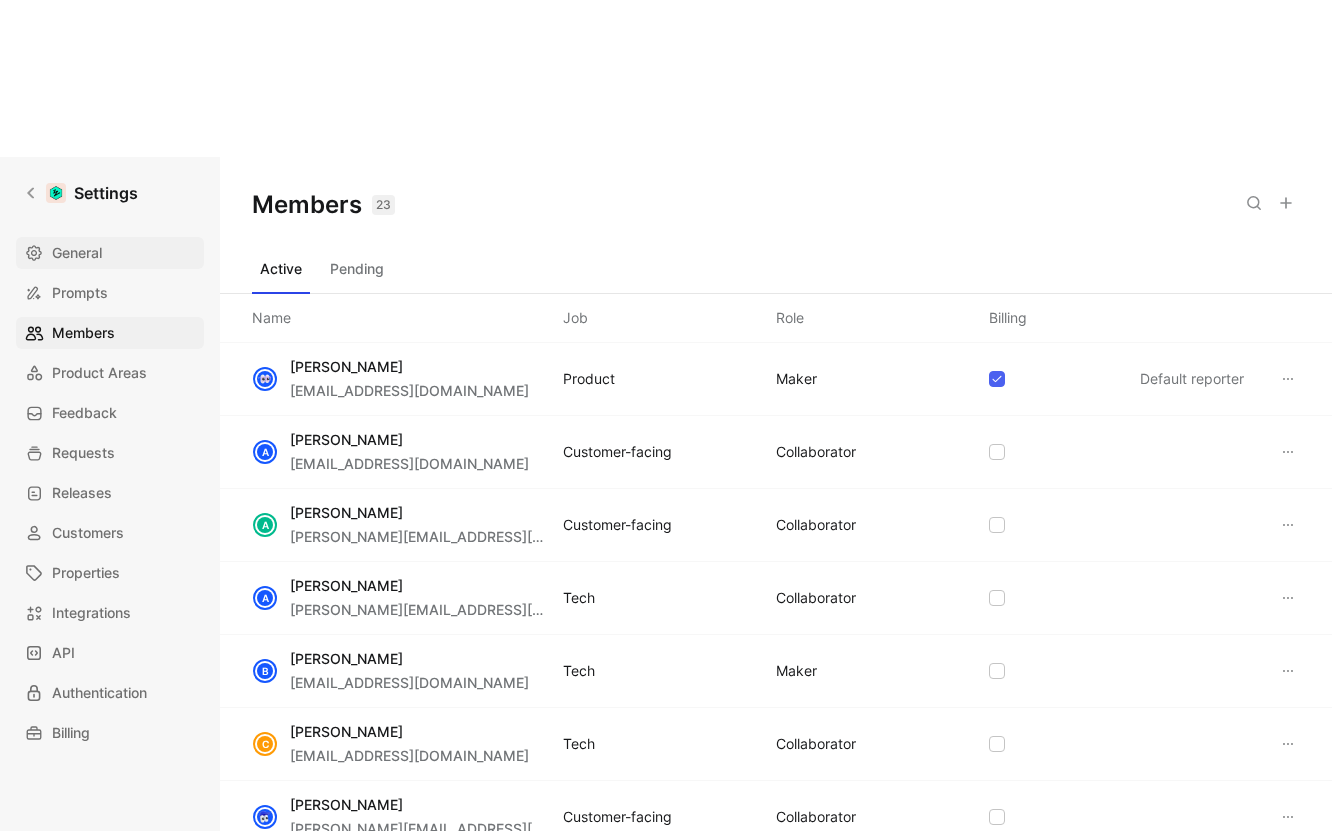 click on "General" at bounding box center (77, 253) 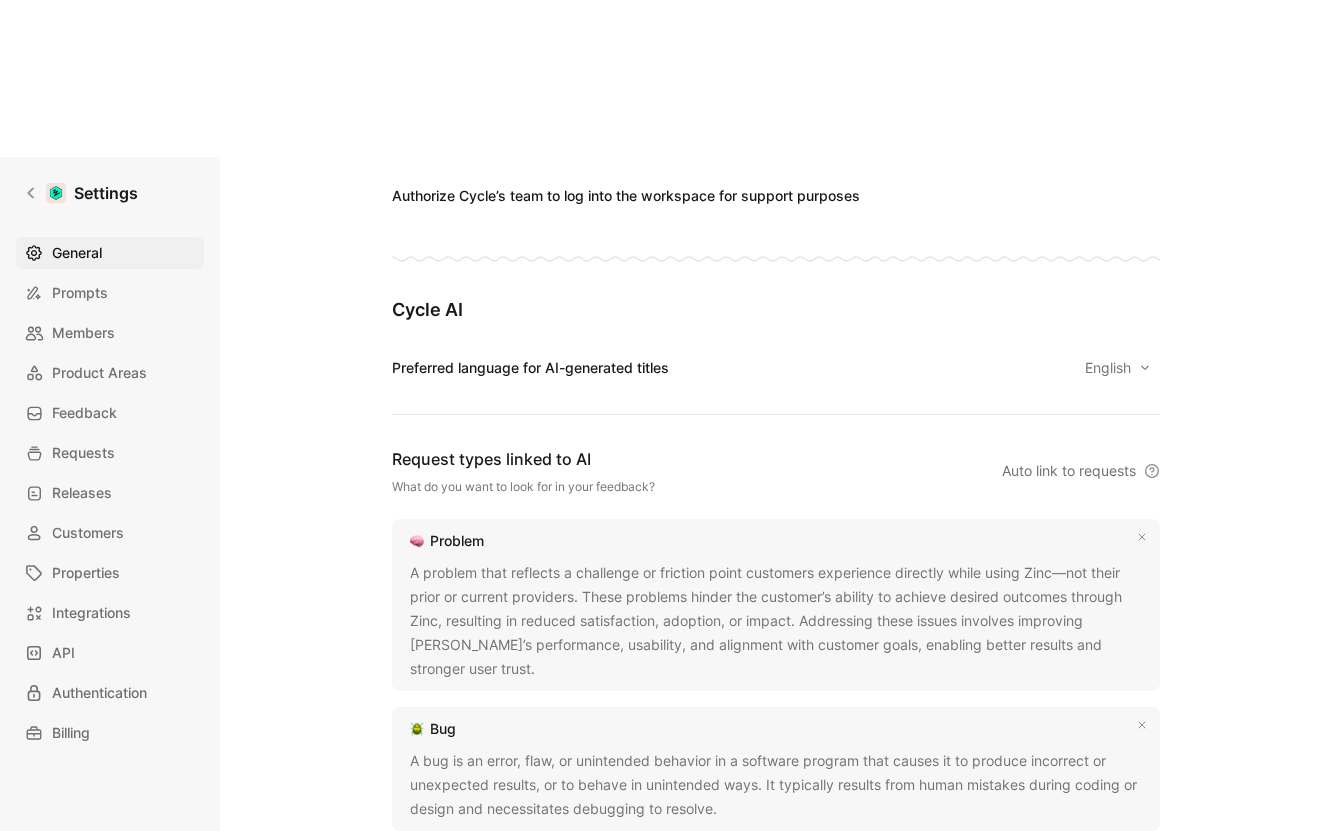 scroll, scrollTop: 1428, scrollLeft: 0, axis: vertical 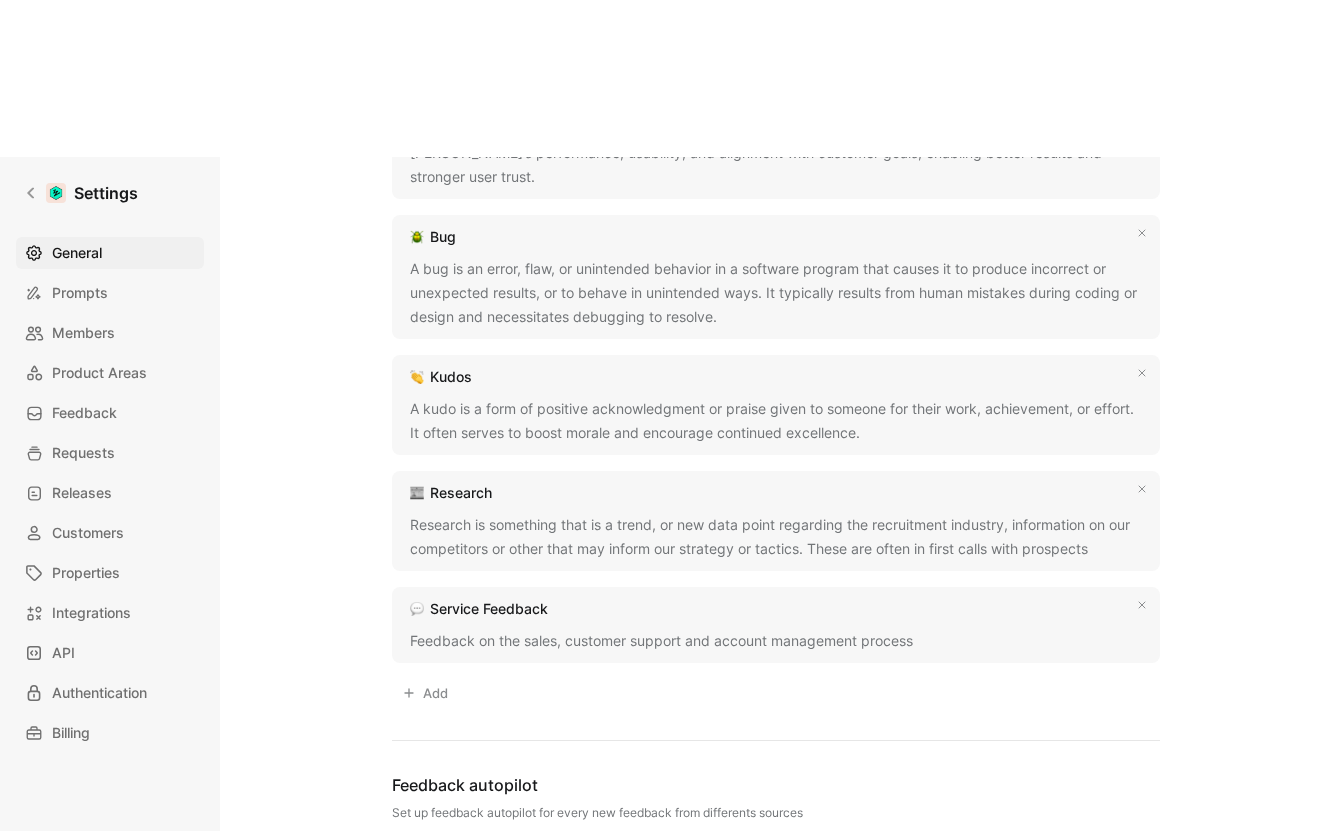 click on "Service Feedback Feedback on the sales, customer support and account management process" at bounding box center [776, 625] 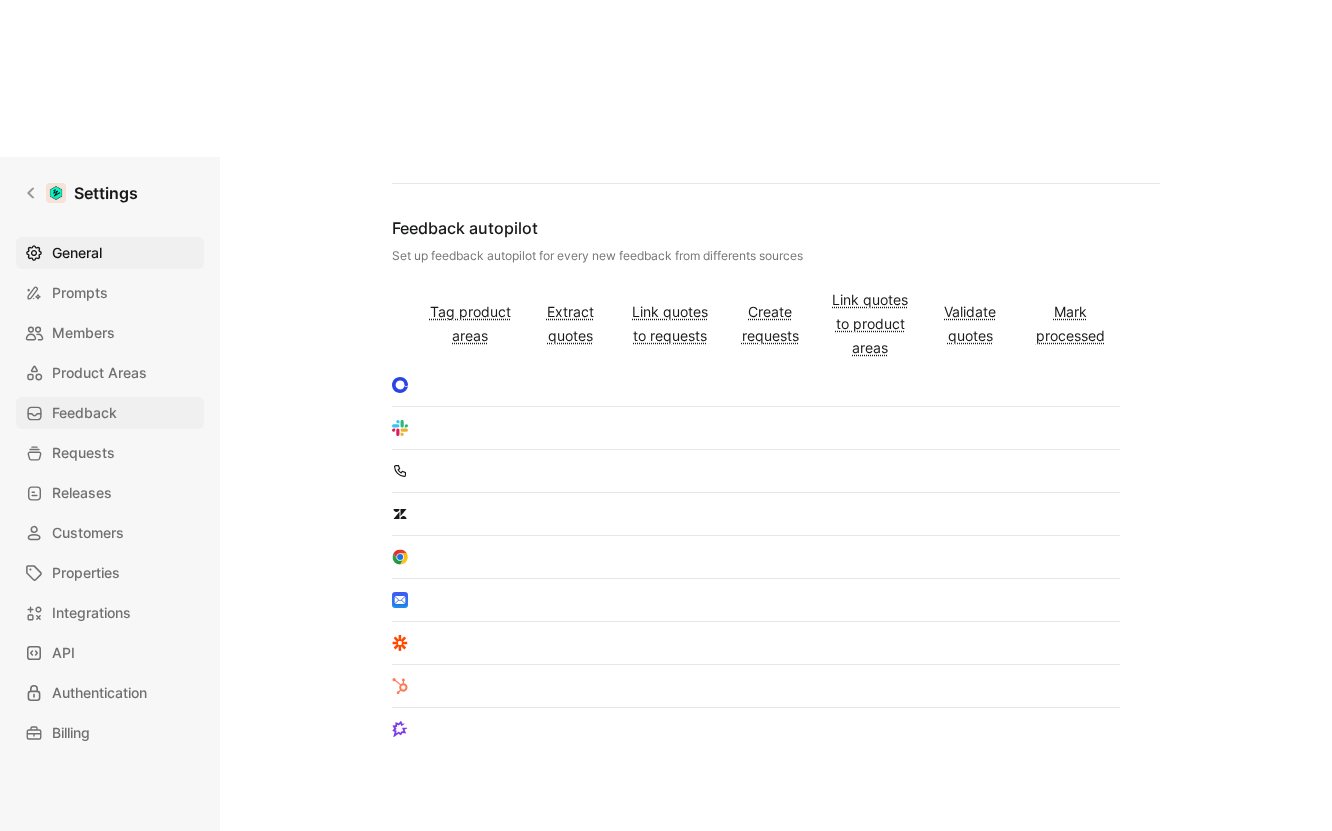 click on "Feedback" at bounding box center (110, 413) 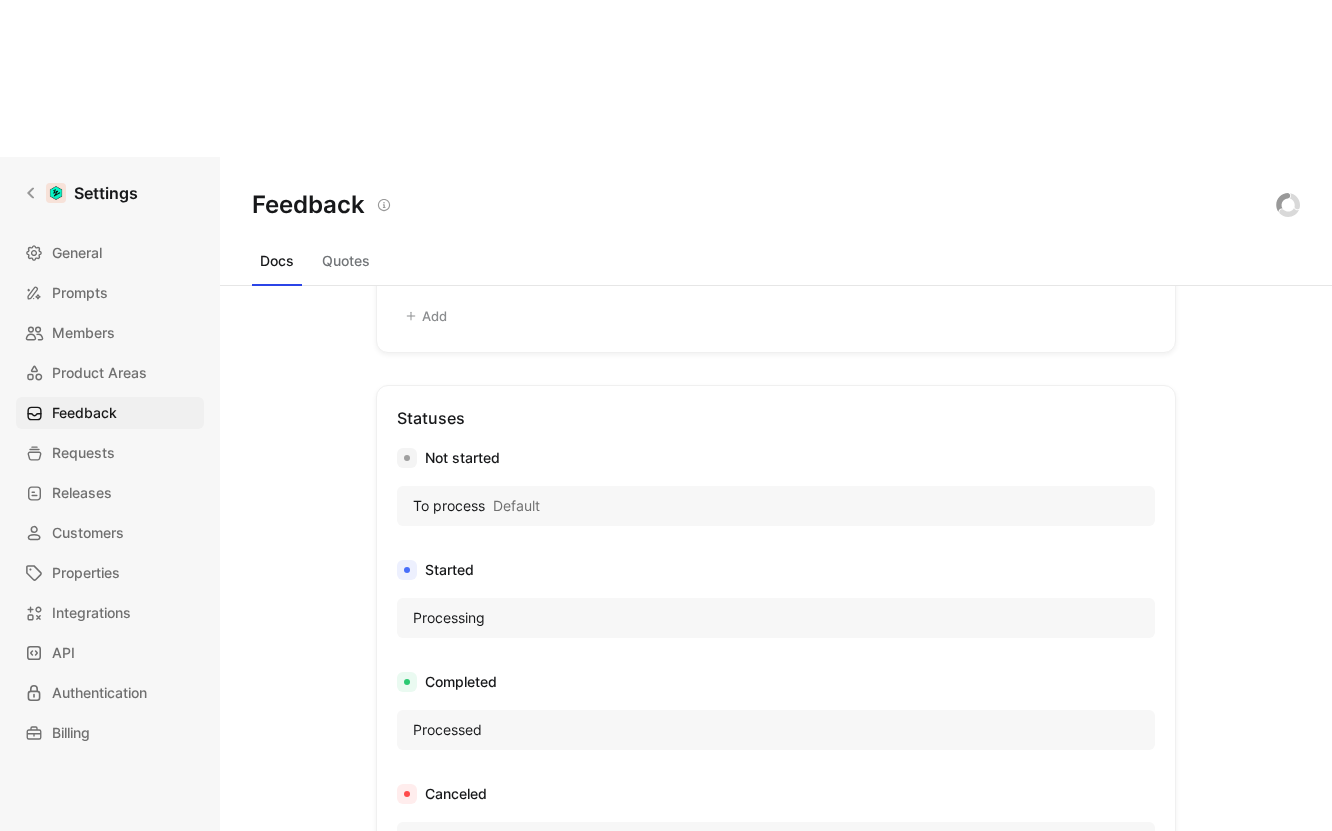 scroll, scrollTop: 1064, scrollLeft: 0, axis: vertical 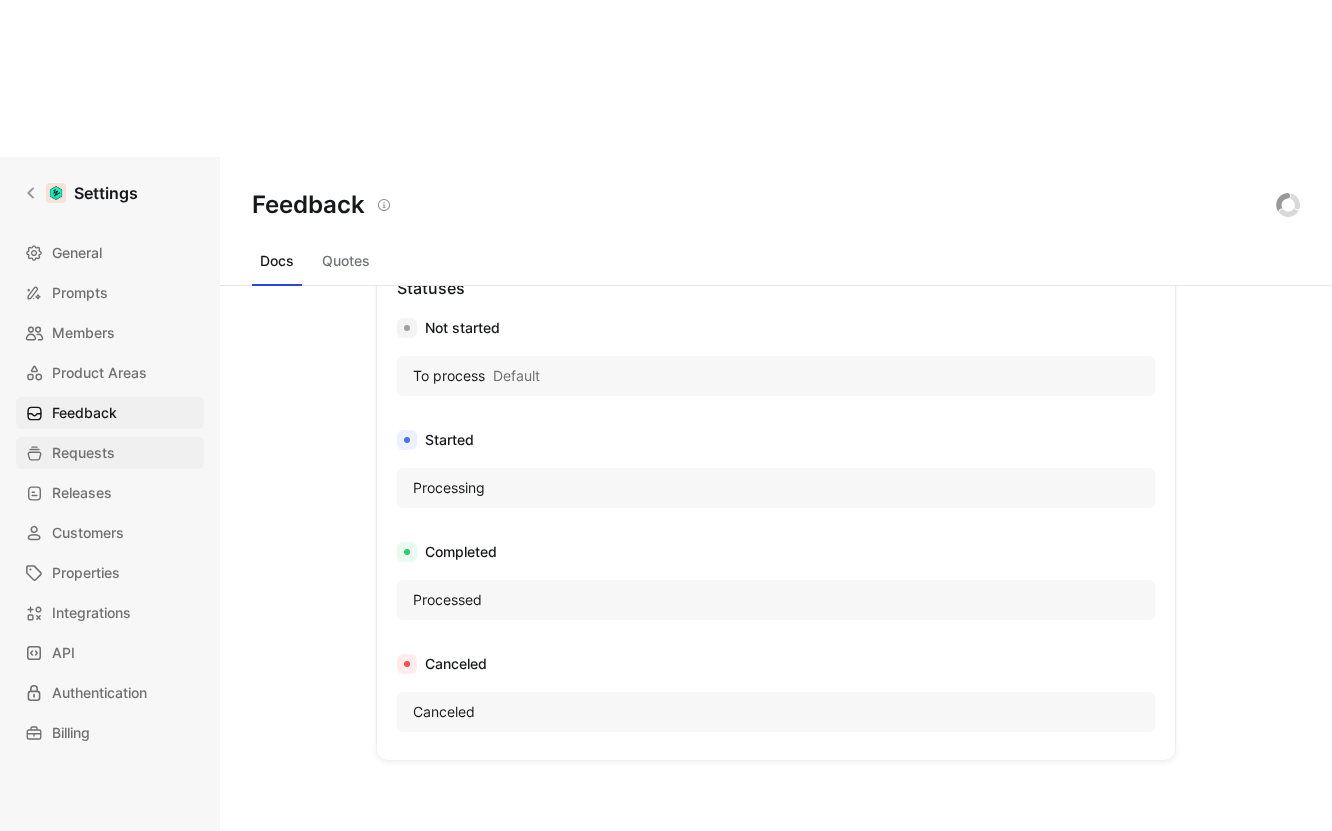 click on "Requests" at bounding box center [83, 453] 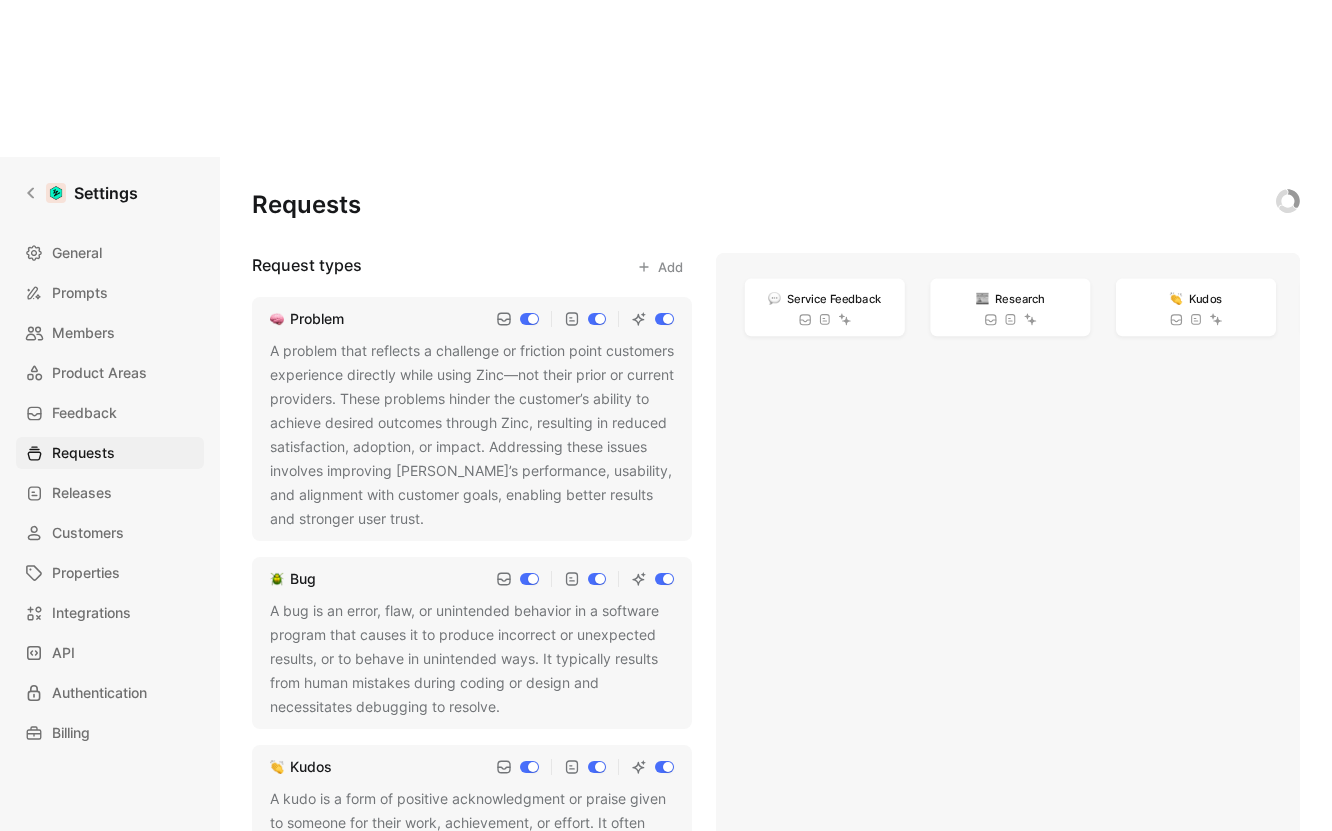 click on "A problem that reflects a challenge or friction point customers experience directly while using Zinc—not their prior or current providers. These problems hinder the customer’s ability to achieve desired outcomes through Zinc, resulting in reduced satisfaction, adoption, or impact. Addressing these issues involves improving [PERSON_NAME]’s performance, usability, and alignment with customer goals, enabling better results and stronger user trust." at bounding box center [472, 435] 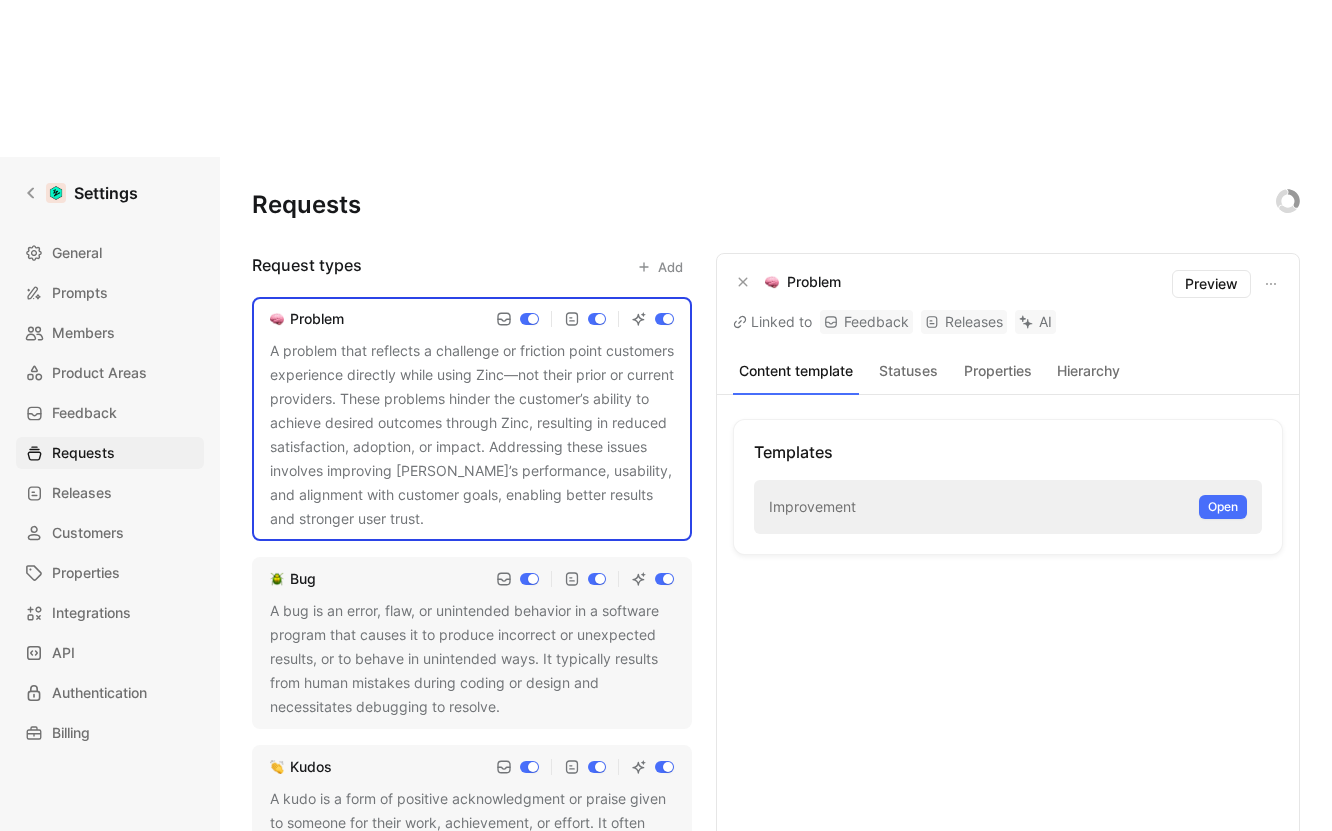 click on "Statuses" at bounding box center (908, 371) 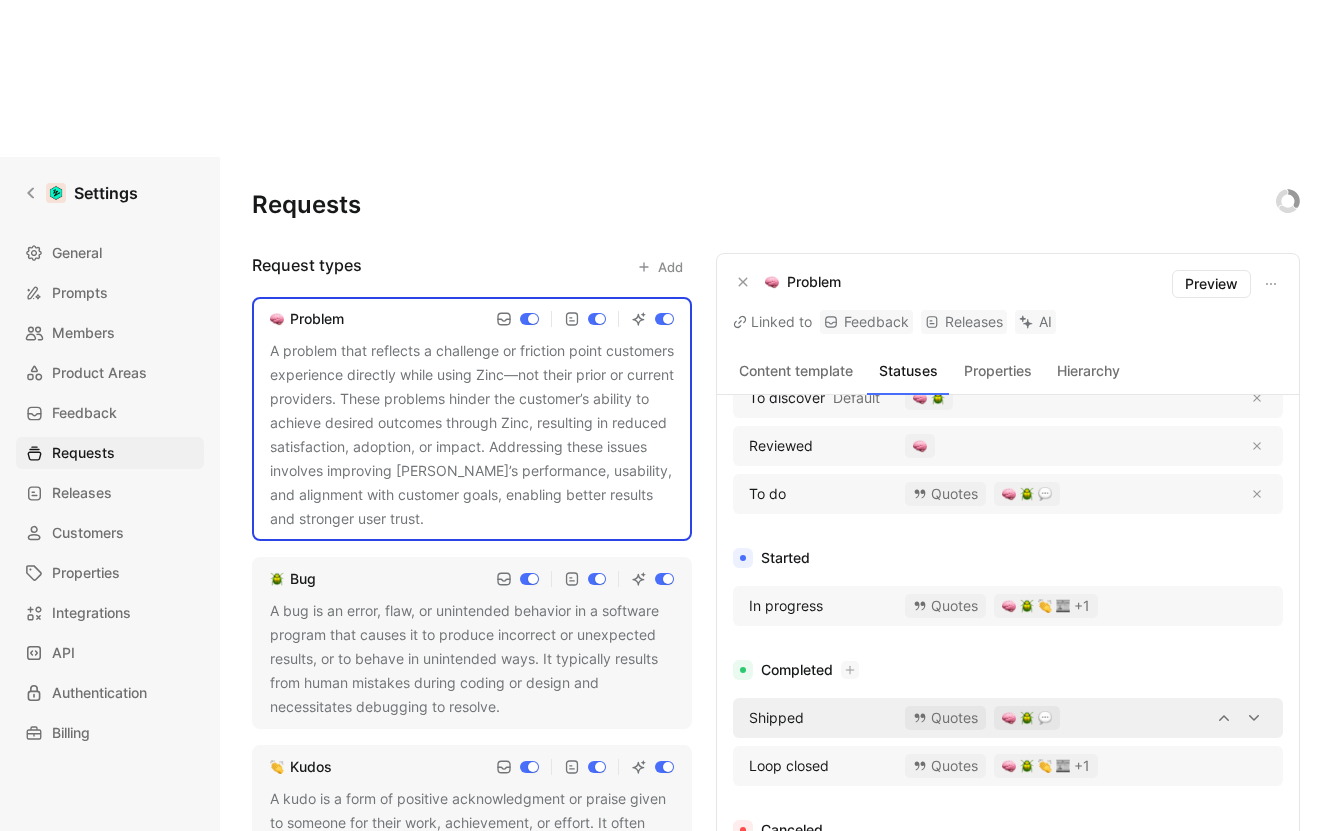 scroll, scrollTop: 83, scrollLeft: 0, axis: vertical 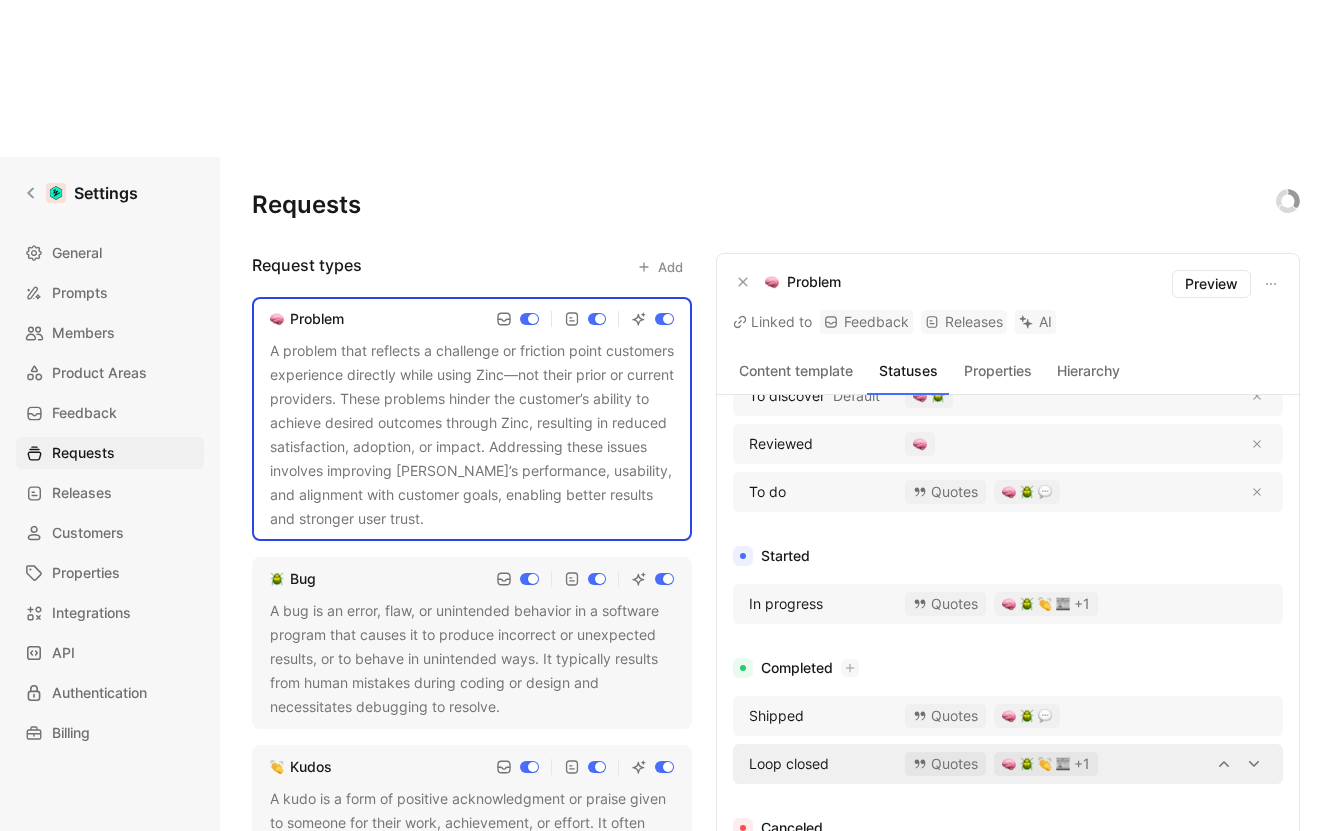 click on "Loop closed Quotes +1" at bounding box center (1008, 764) 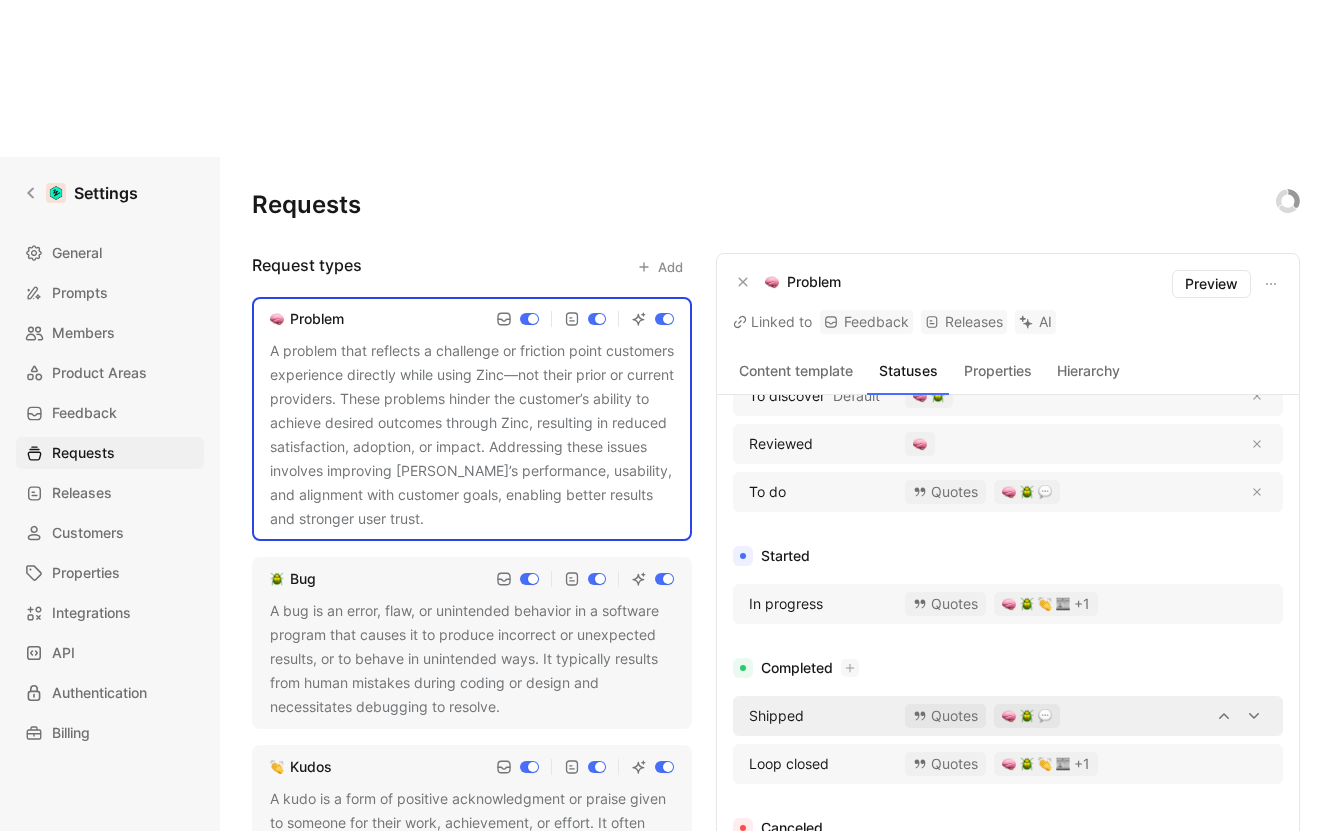 click at bounding box center [1171, 716] 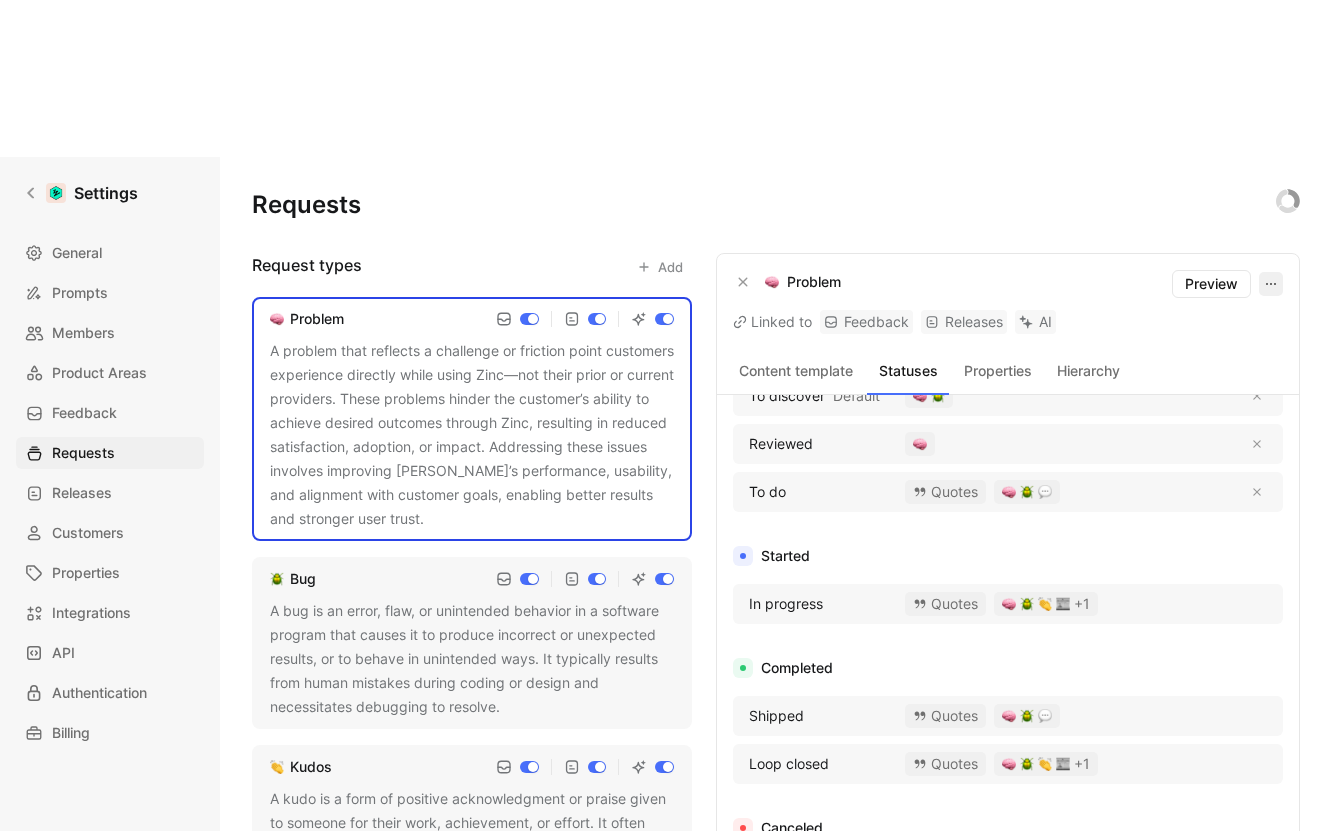 click 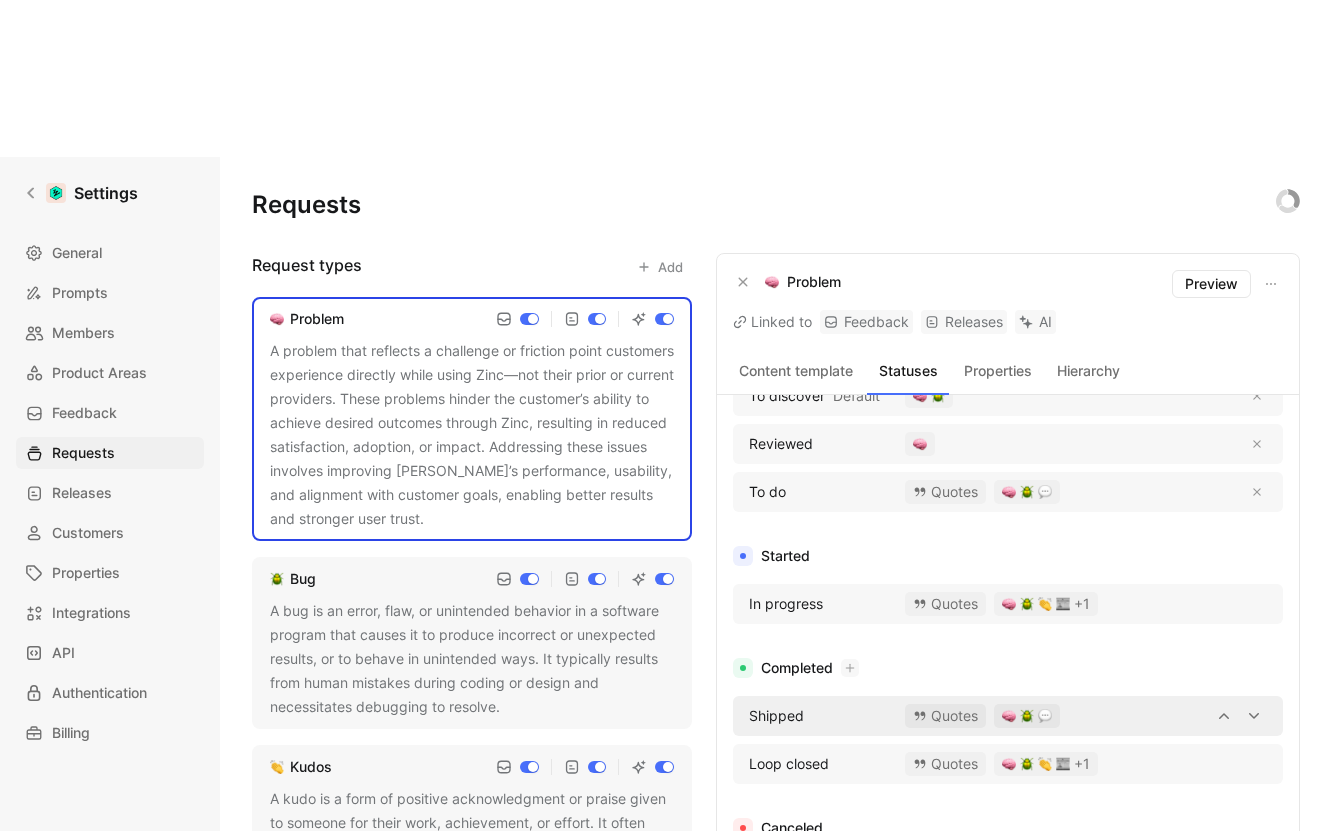 click at bounding box center [1027, 716] 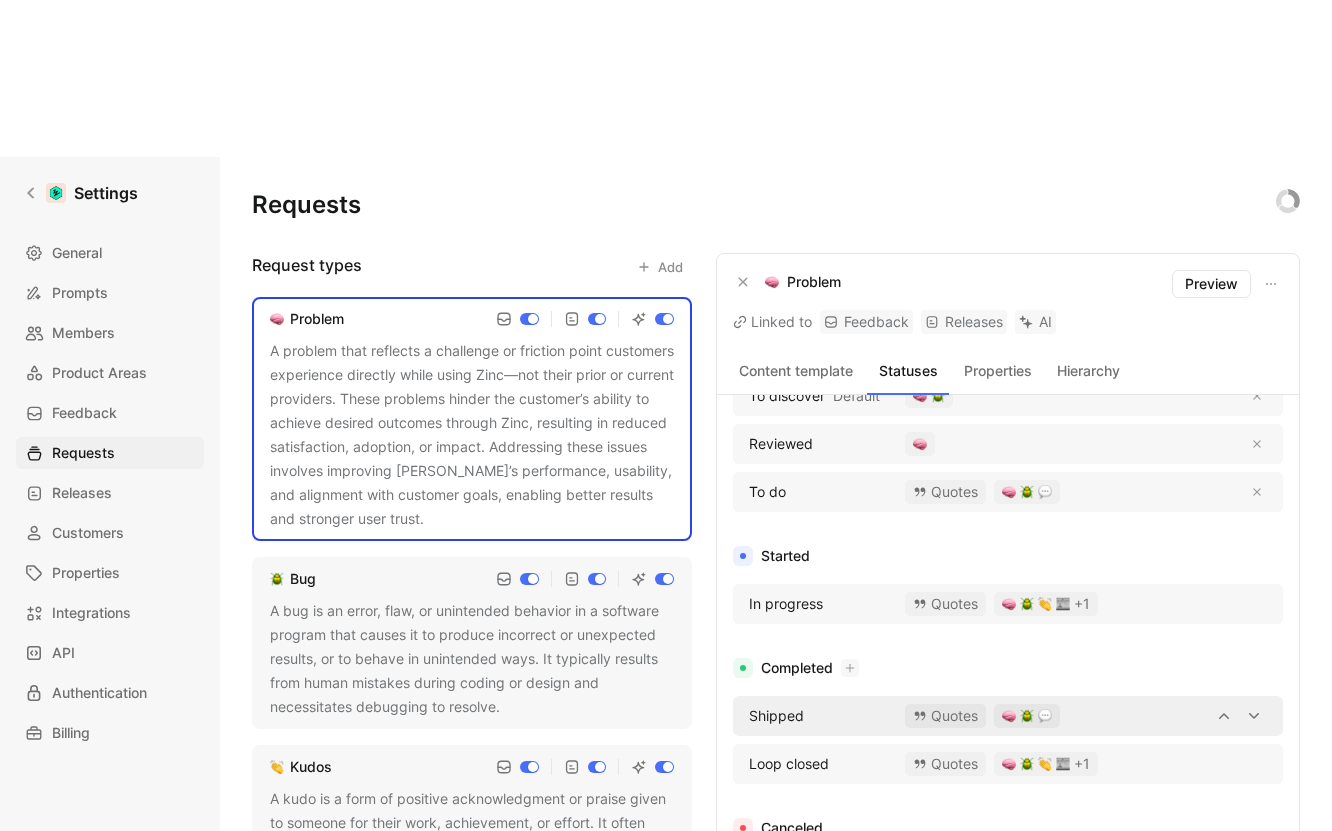 click on "Shipped" at bounding box center (814, 716) 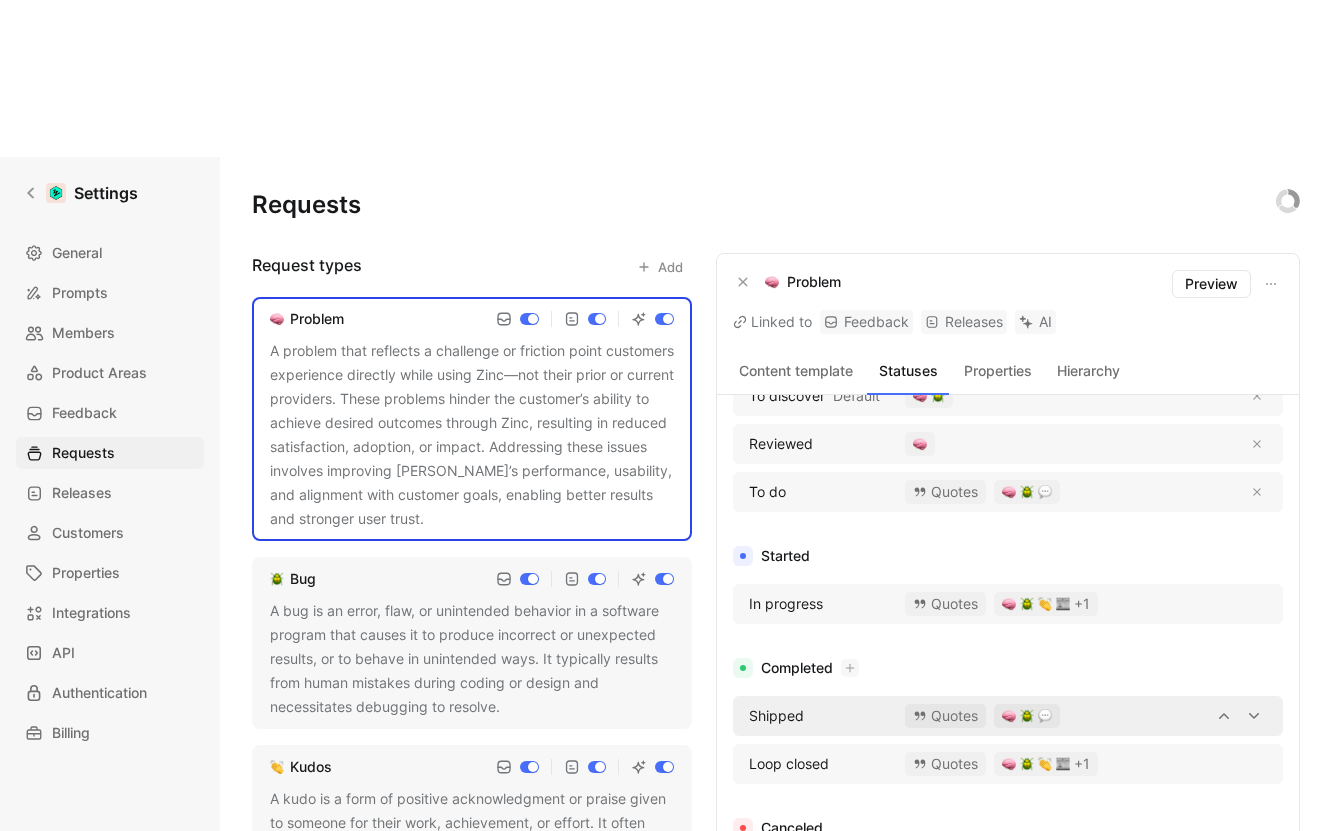 click on "Shipped" at bounding box center [776, 716] 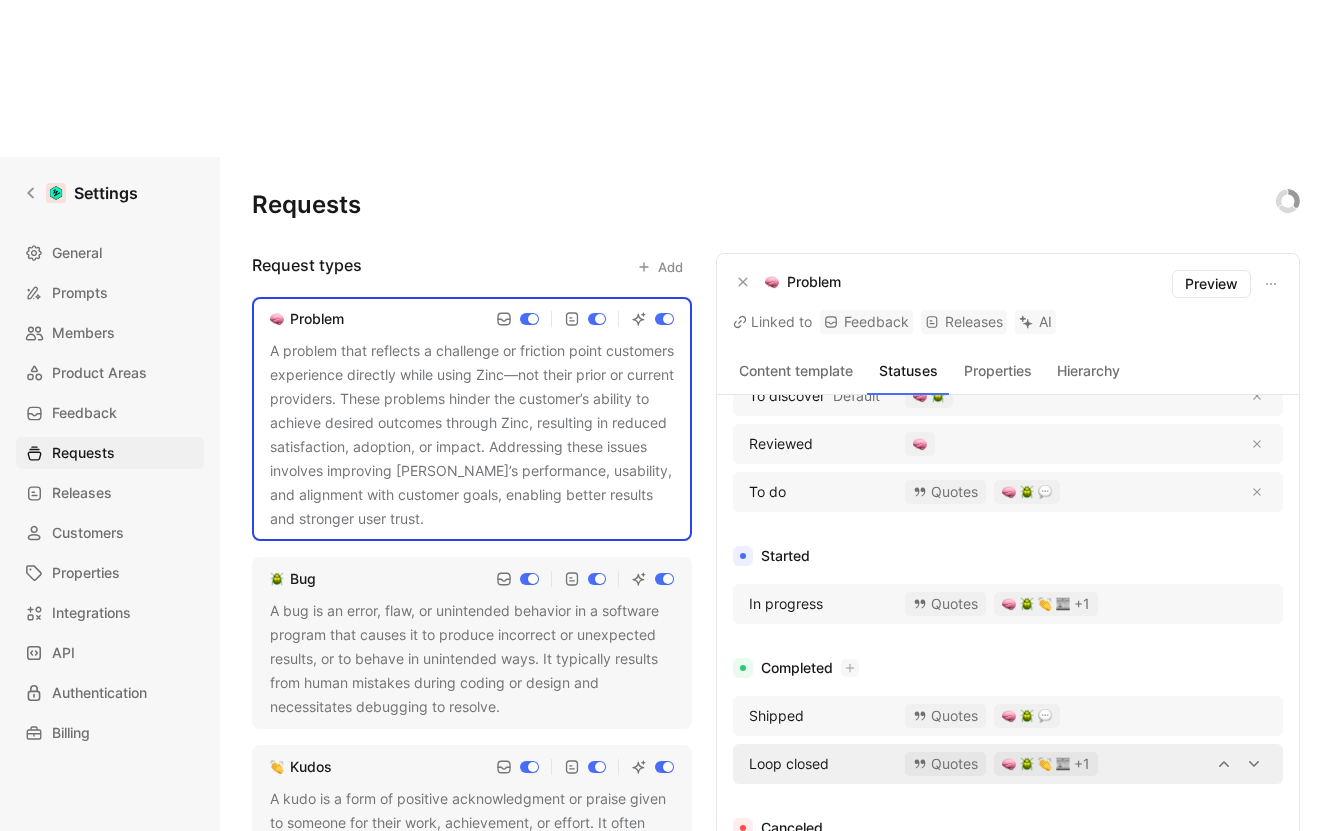 click on "Loop closed" at bounding box center (814, 764) 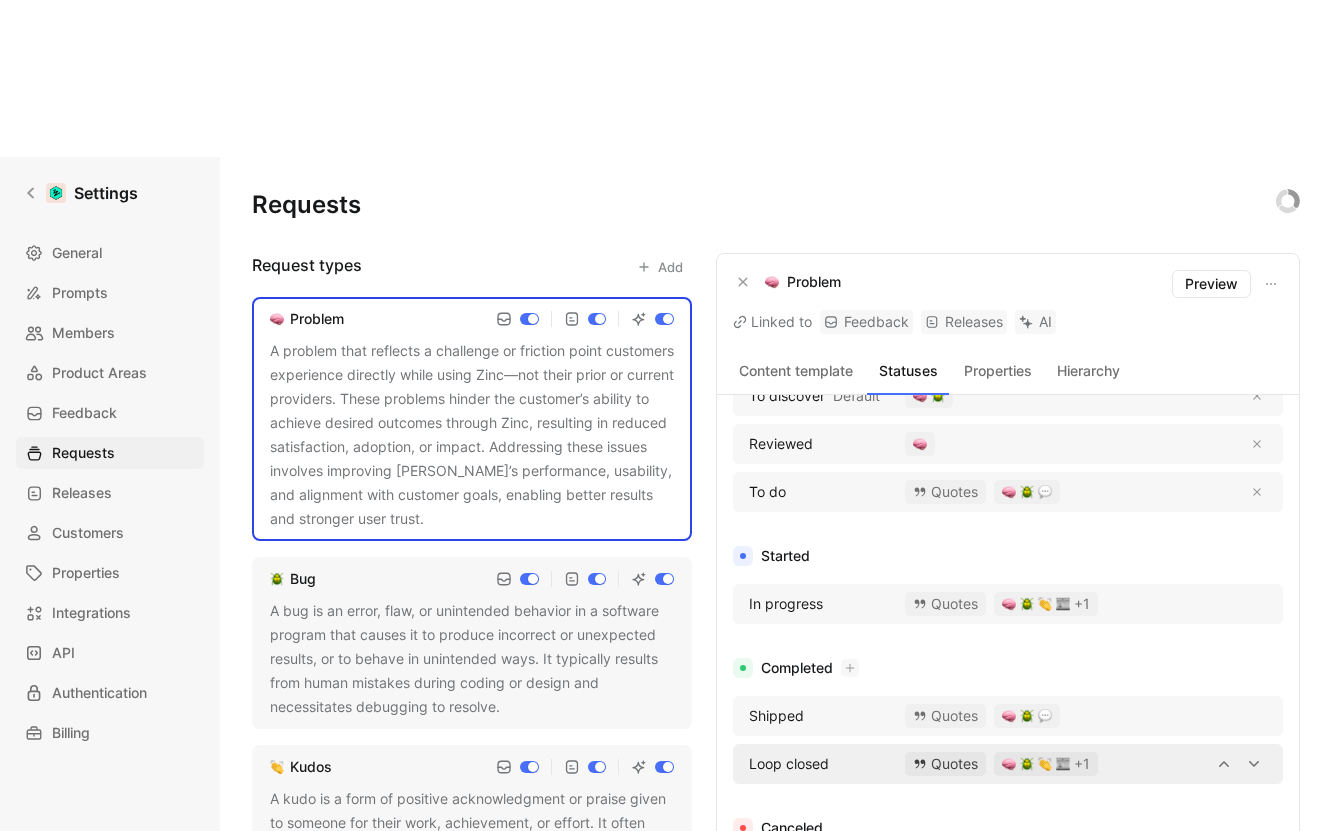 click on "Quotes" at bounding box center [945, 764] 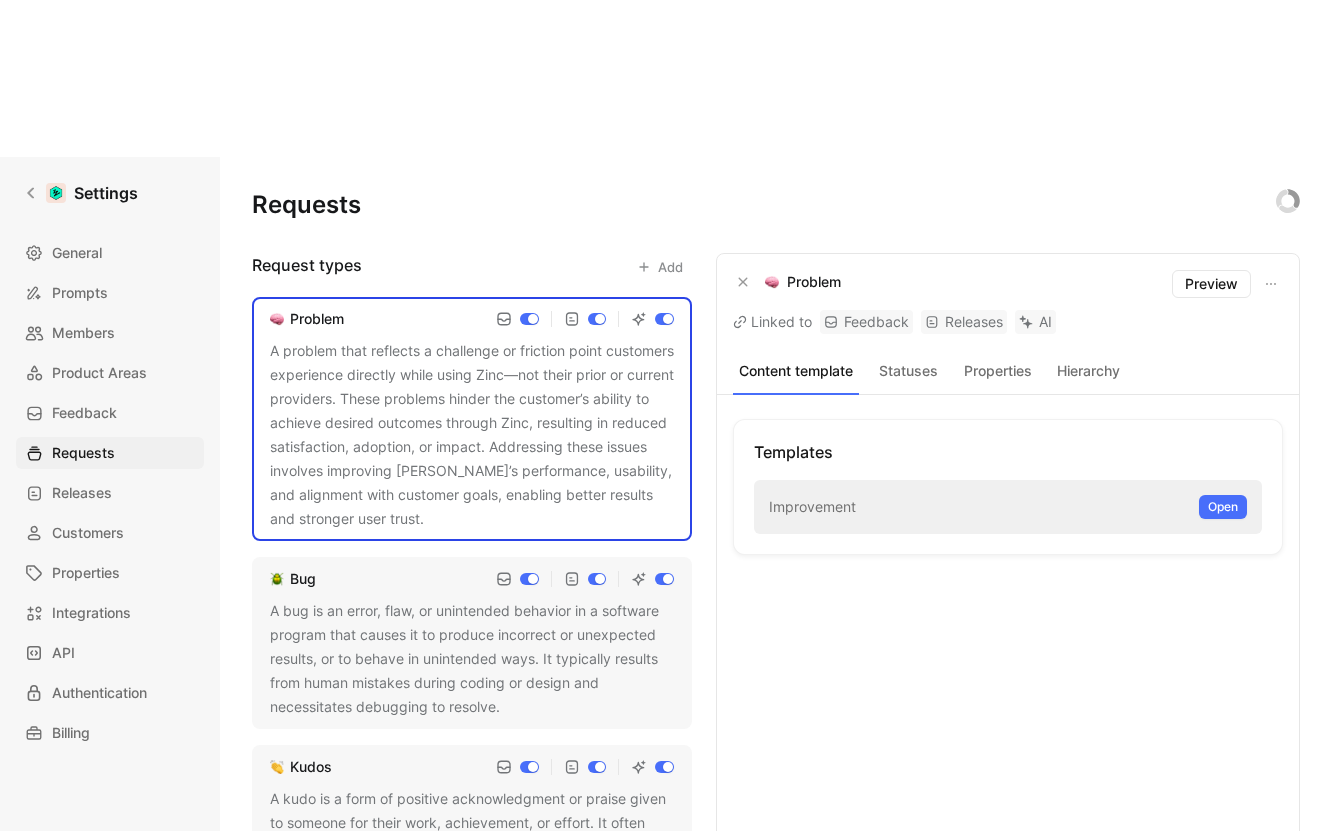 click on "A problem that reflects a challenge or friction point customers experience directly while using Zinc—not their prior or current providers. These problems hinder the customer’s ability to achieve desired outcomes through Zinc, resulting in reduced satisfaction, adoption, or impact. Addressing these issues involves improving [PERSON_NAME]’s performance, usability, and alignment with customer goals, enabling better results and stronger user trust." at bounding box center [472, 435] 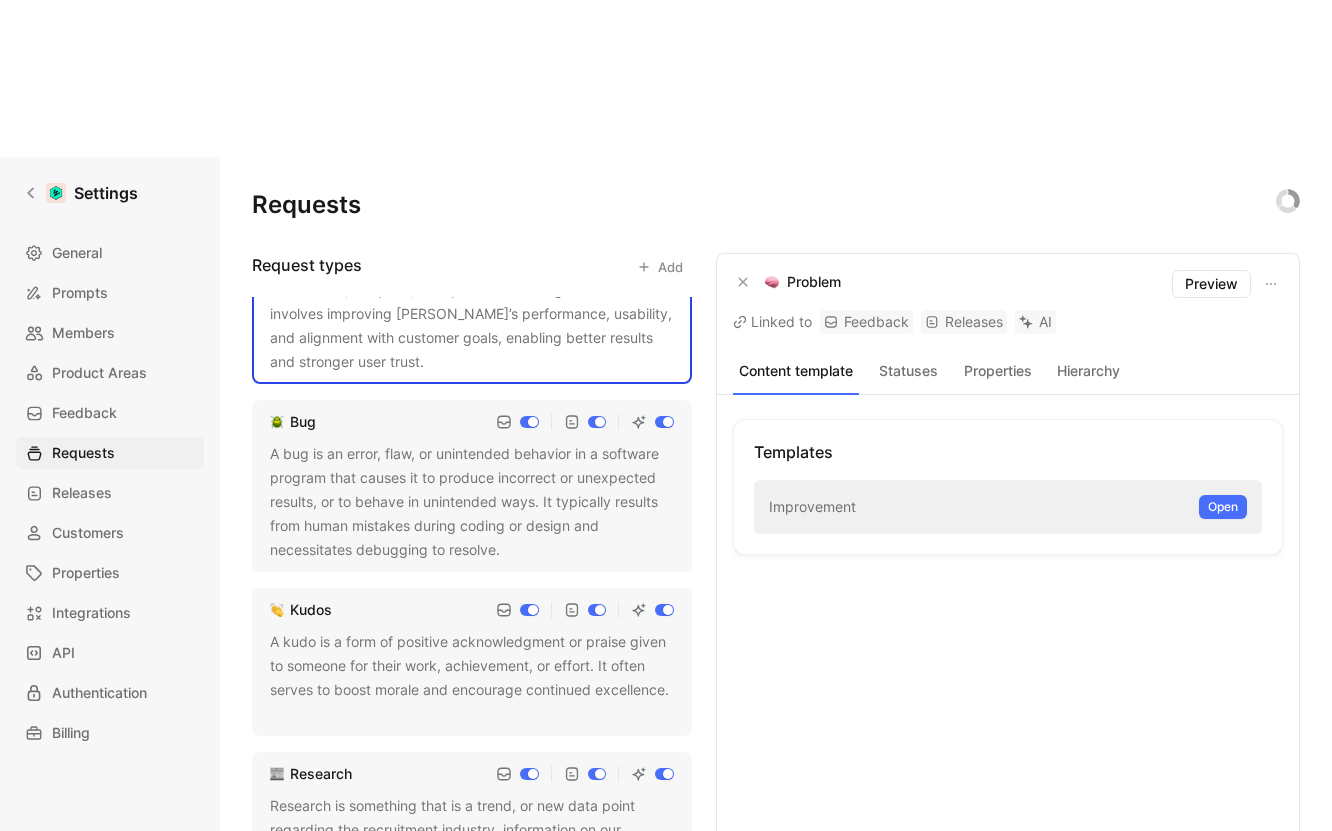 scroll, scrollTop: 147, scrollLeft: 0, axis: vertical 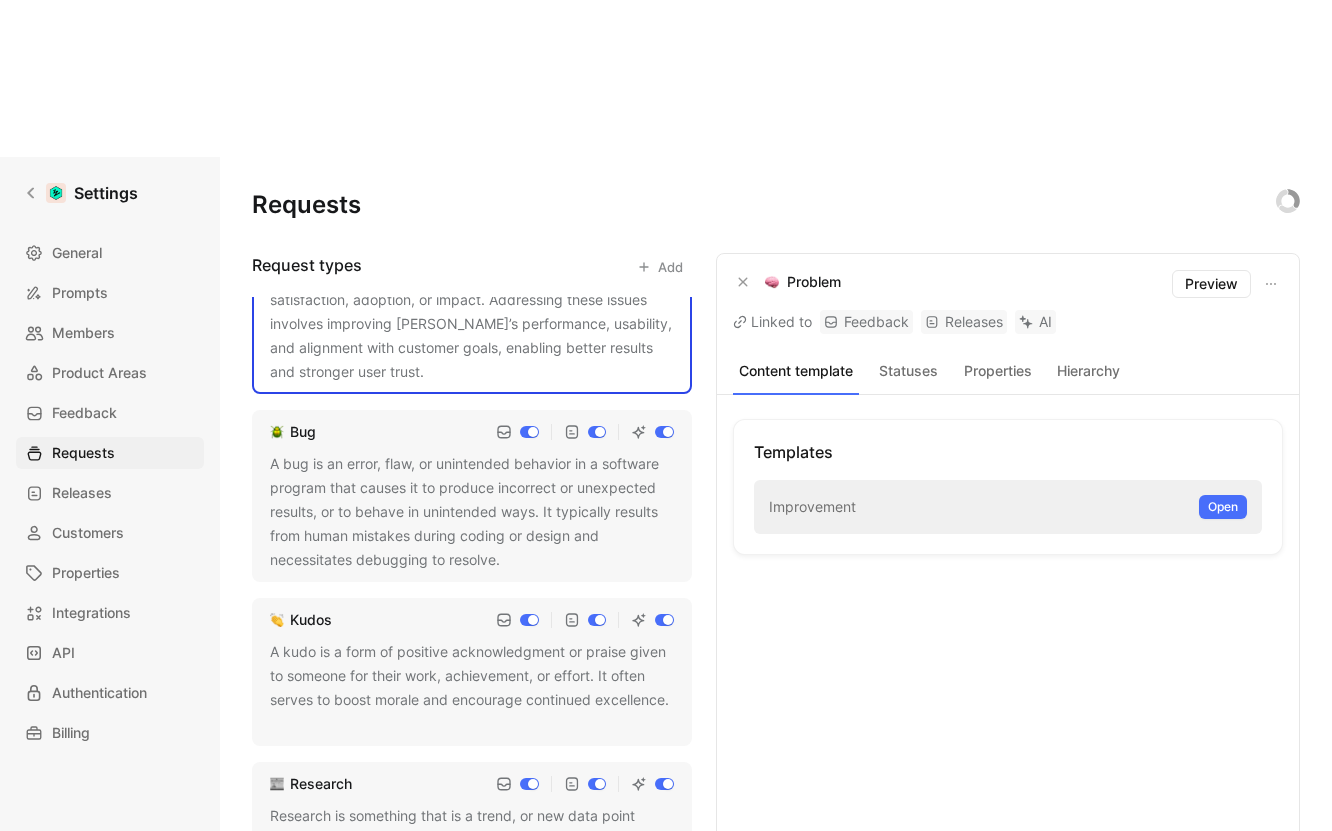 click on "Statuses" at bounding box center [908, 371] 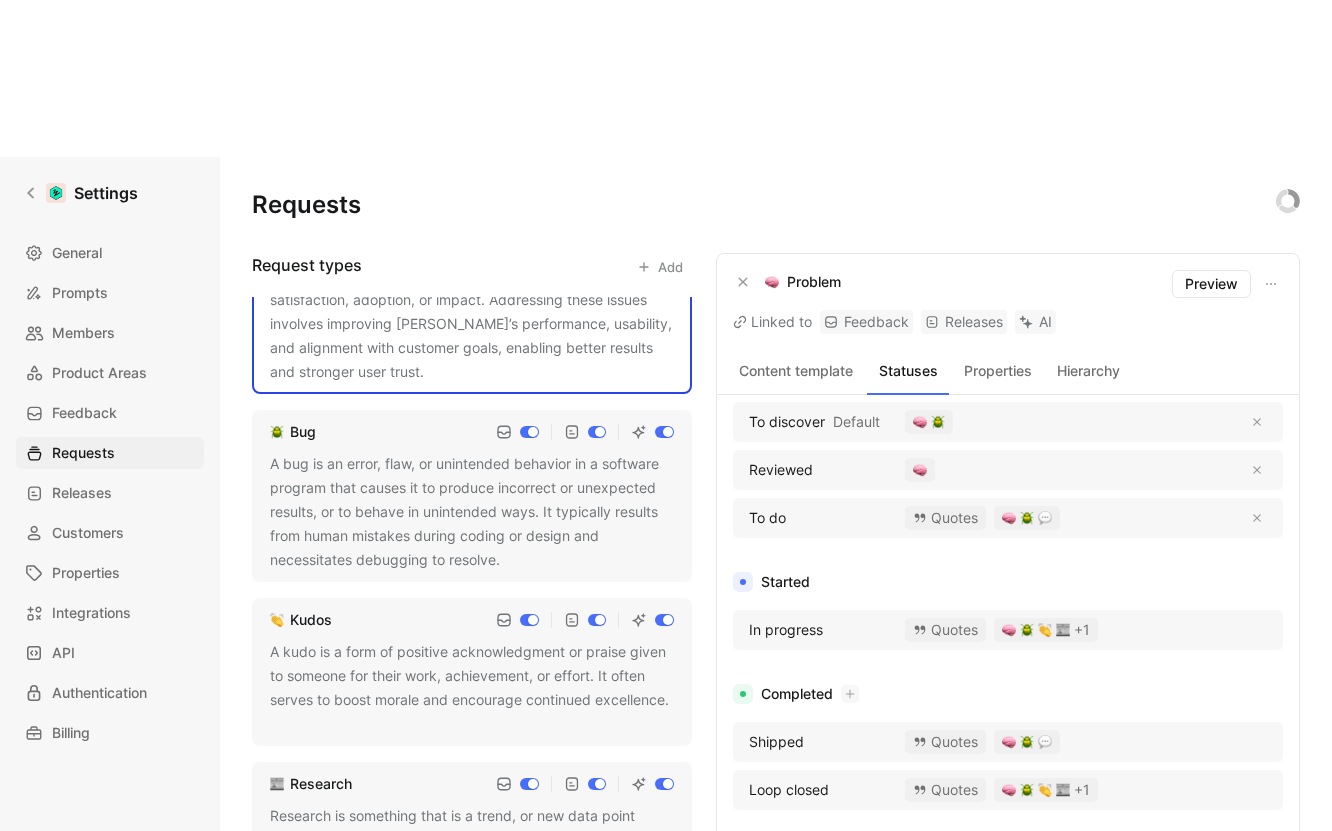scroll, scrollTop: 104, scrollLeft: 0, axis: vertical 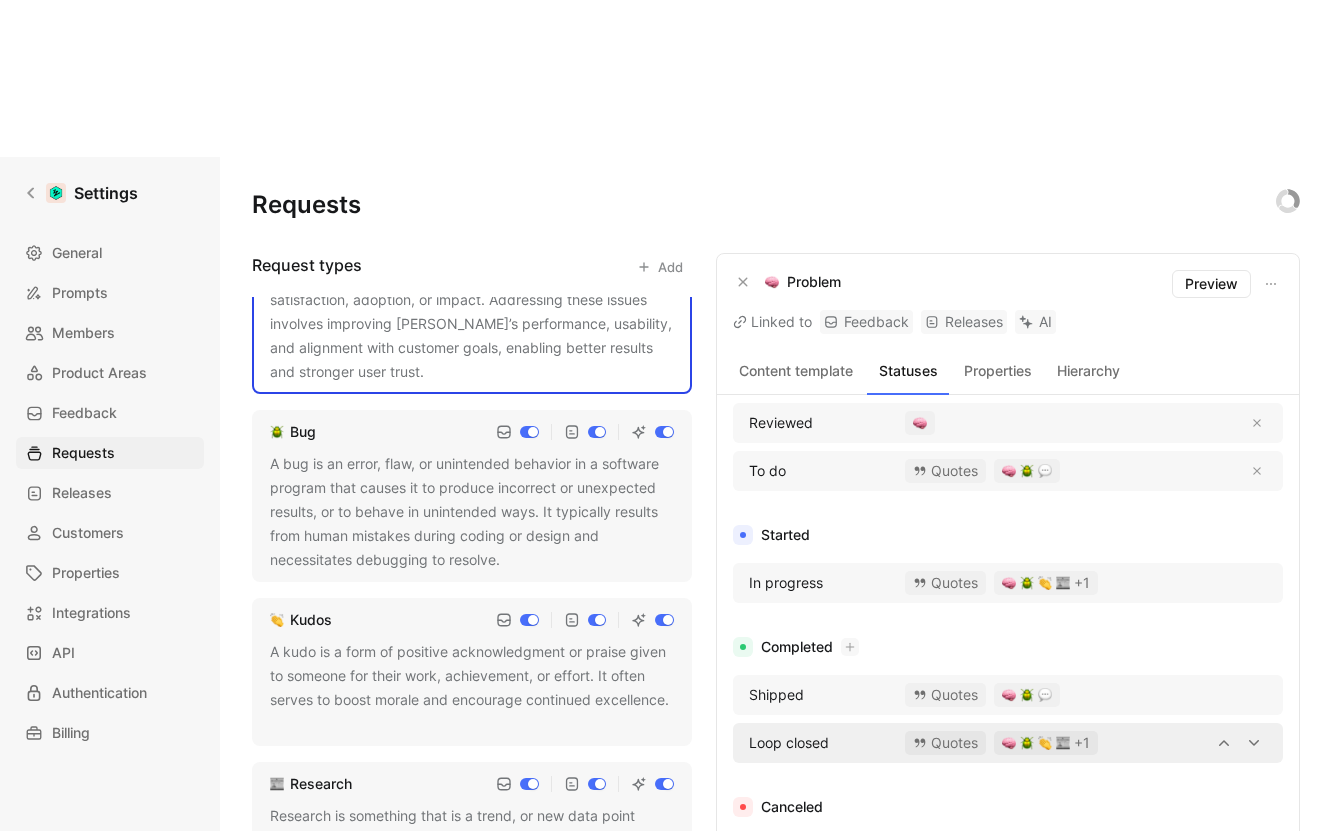 click at bounding box center (1190, 743) 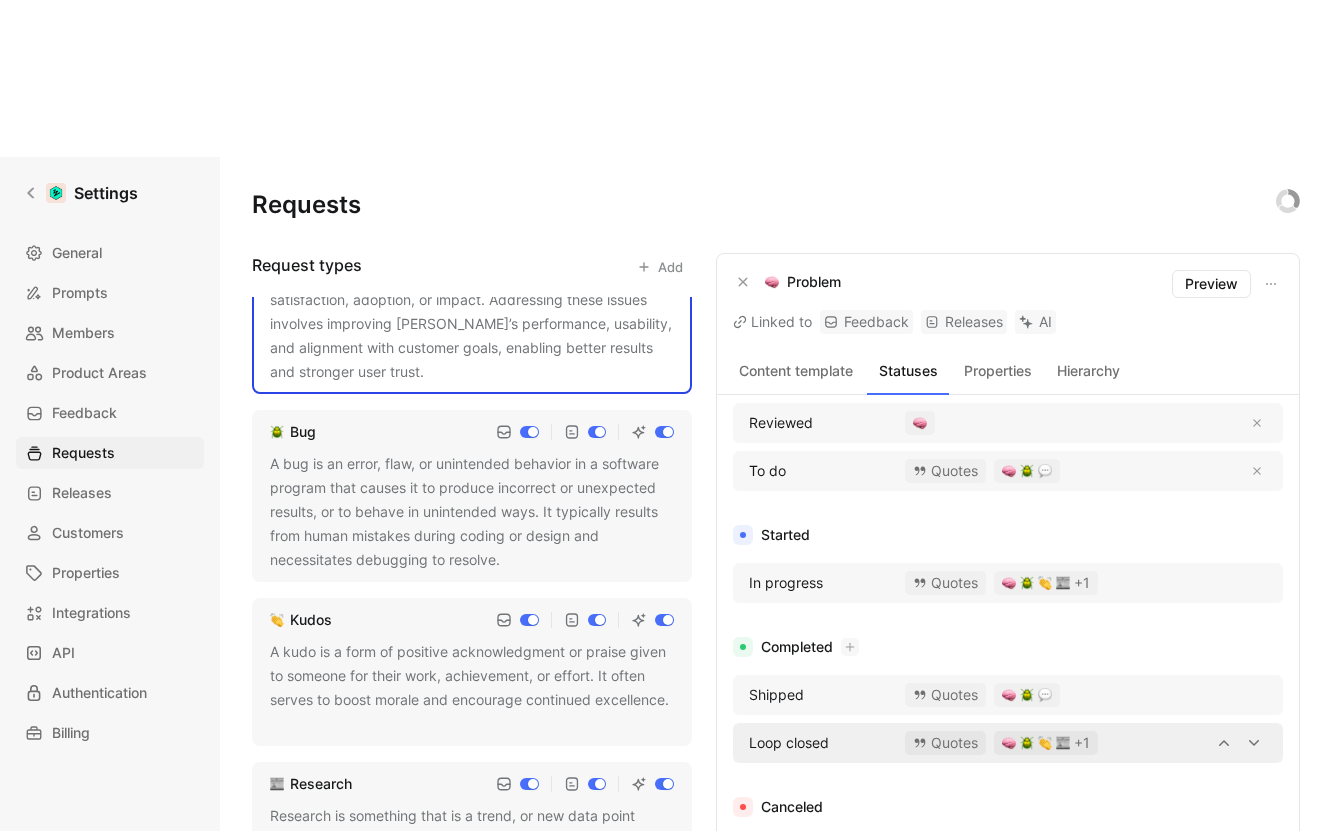 click on "Loop closed" at bounding box center (789, 743) 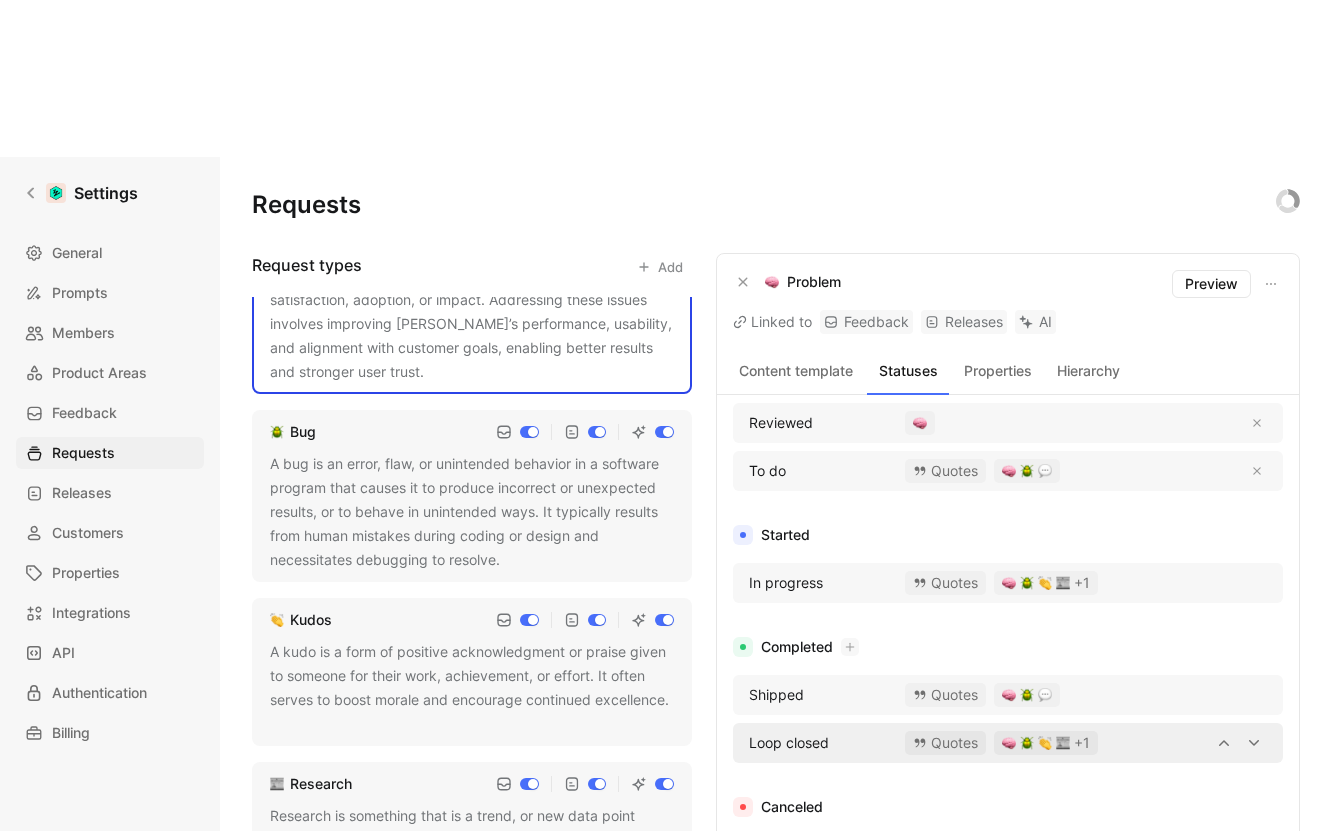 click on "Loop closed" at bounding box center [789, 743] 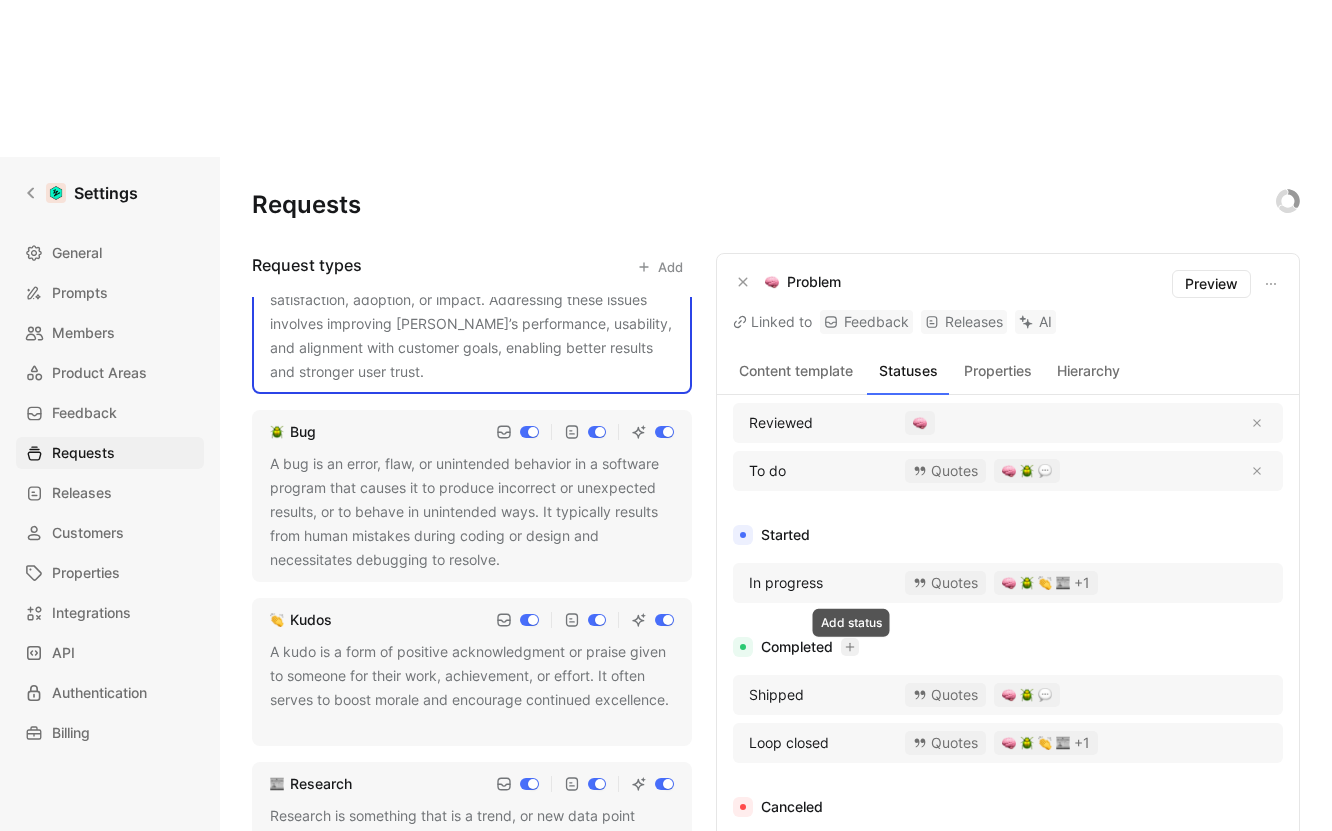 click 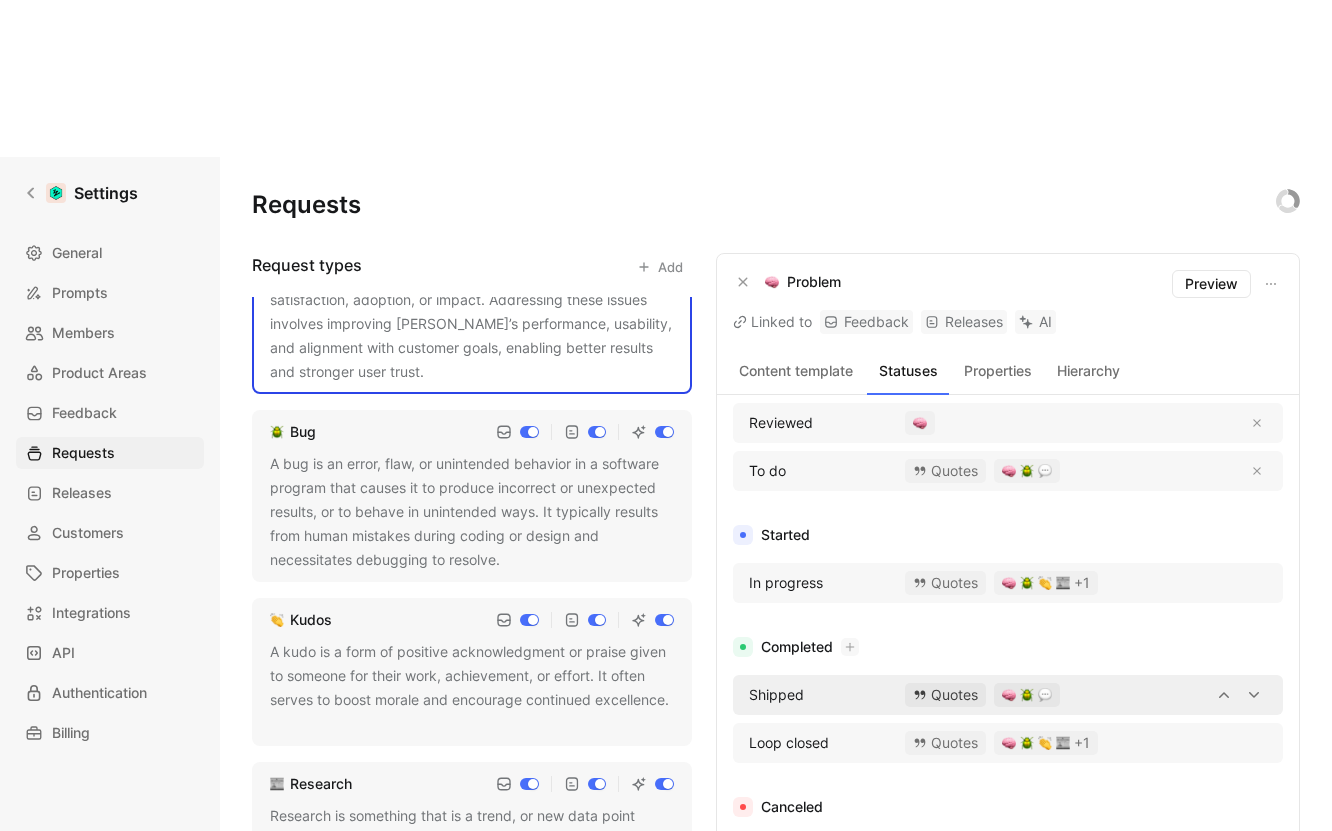 click on "Quotes" at bounding box center (945, 695) 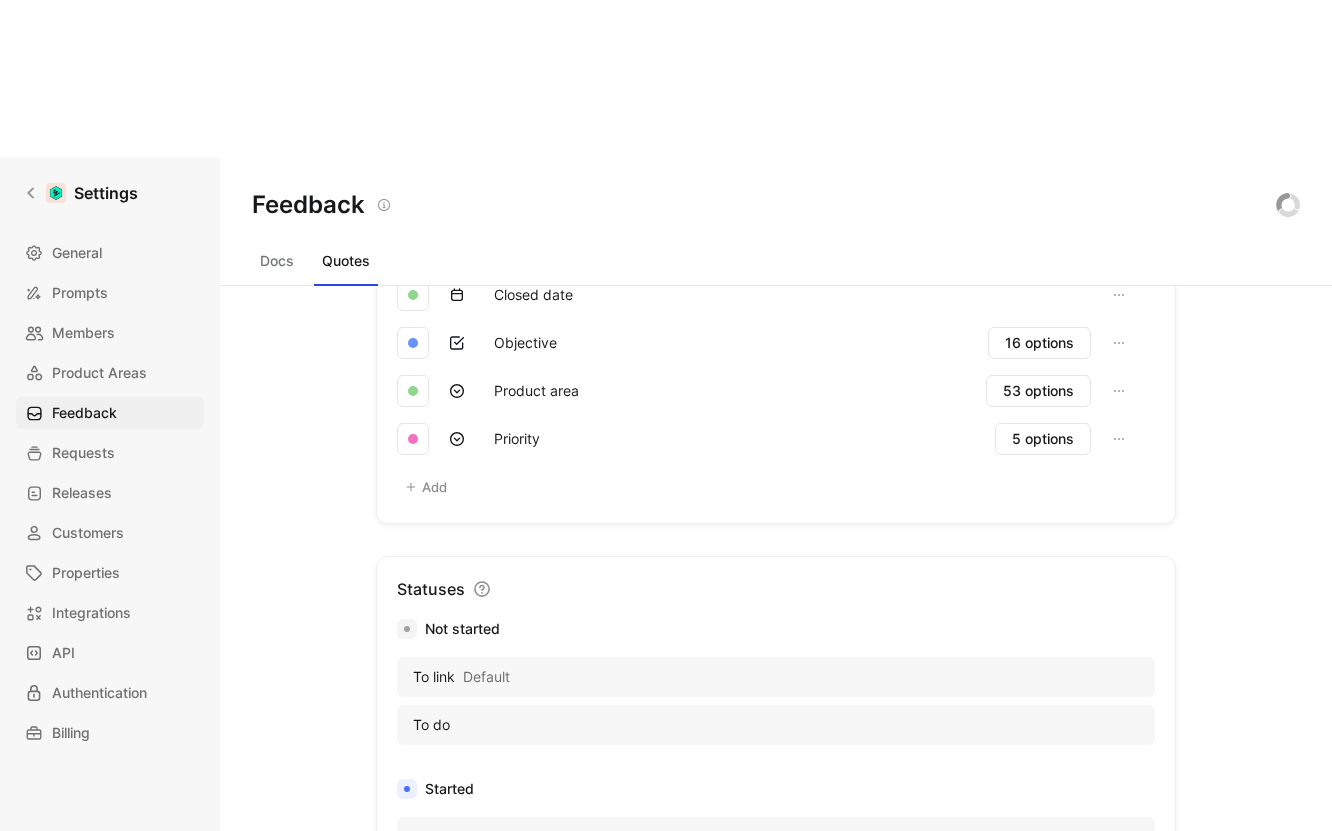 scroll, scrollTop: 1144, scrollLeft: 0, axis: vertical 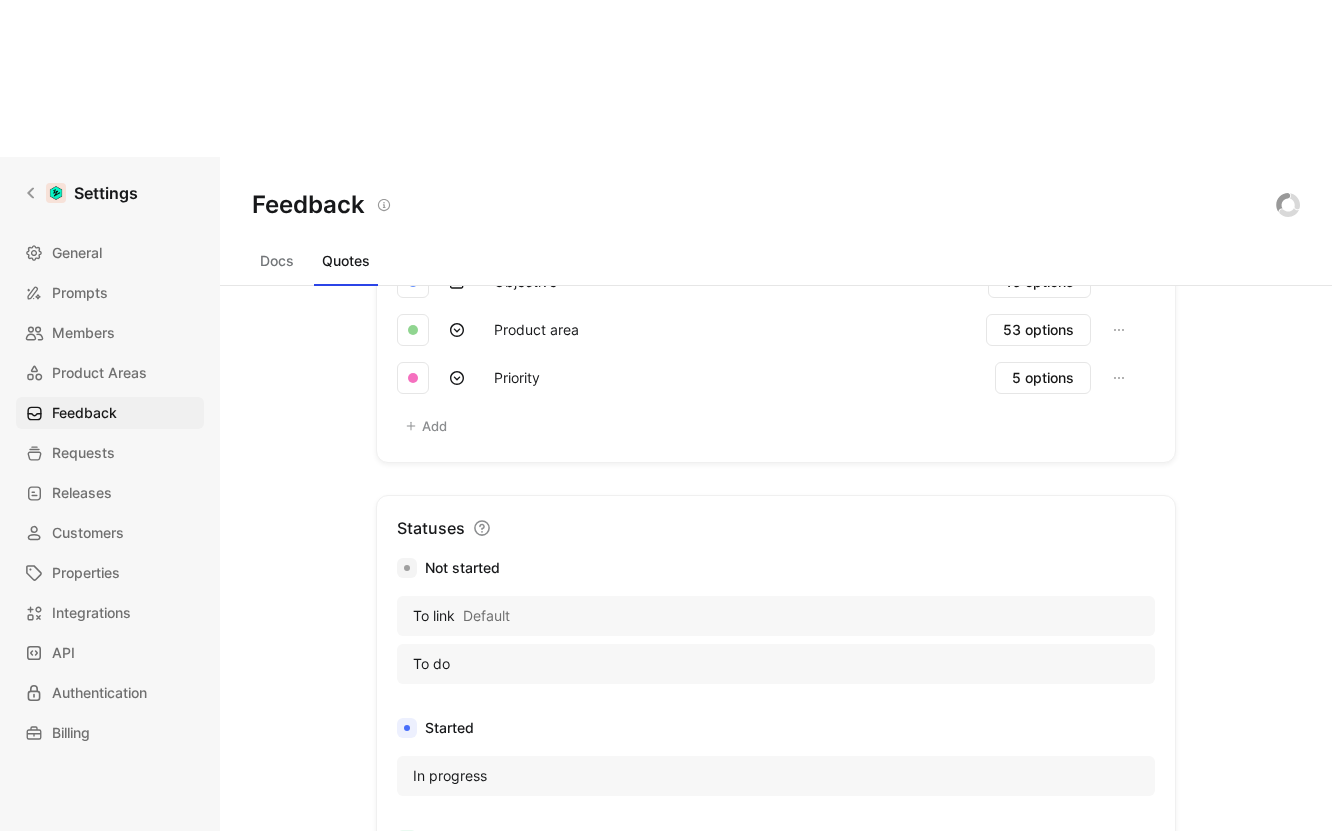 click on "Default" at bounding box center [486, 616] 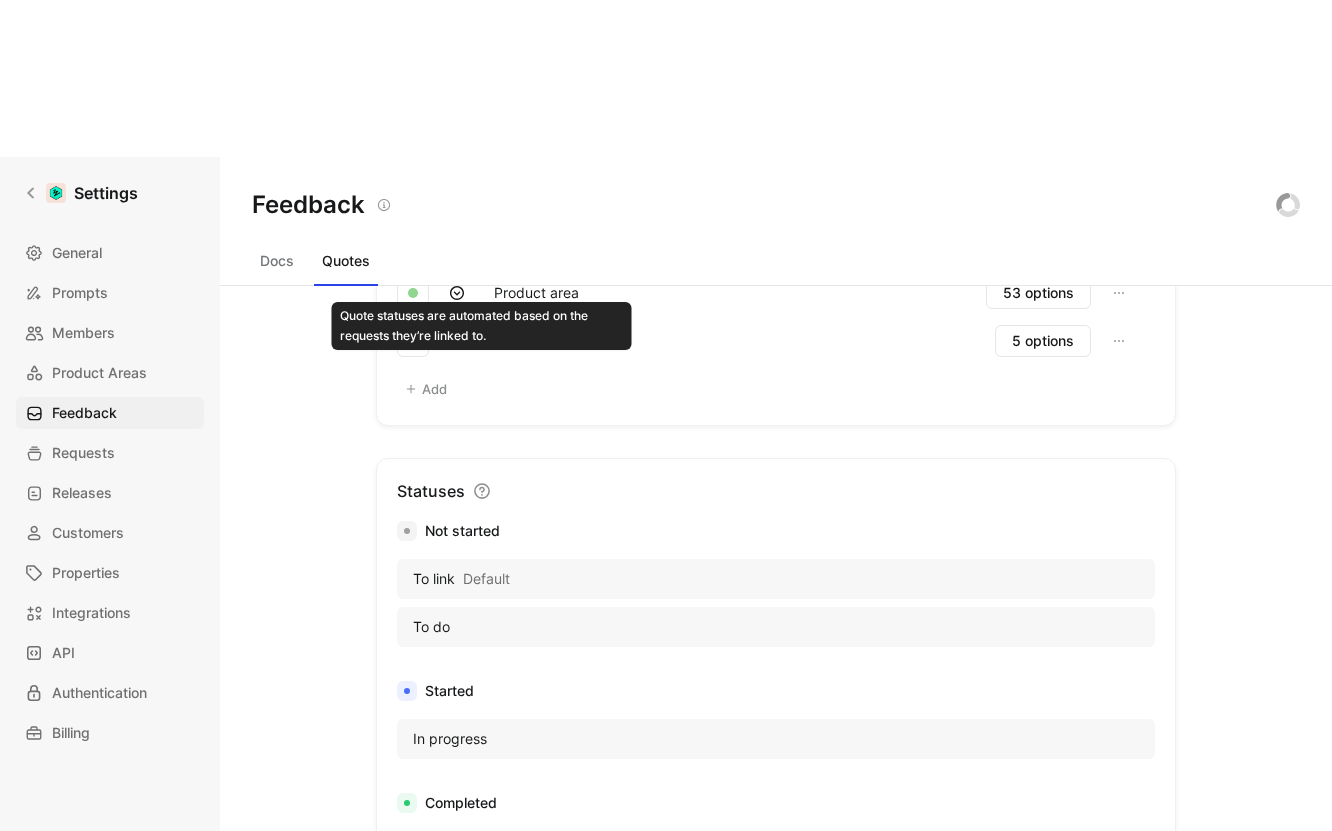 scroll, scrollTop: 1478, scrollLeft: 0, axis: vertical 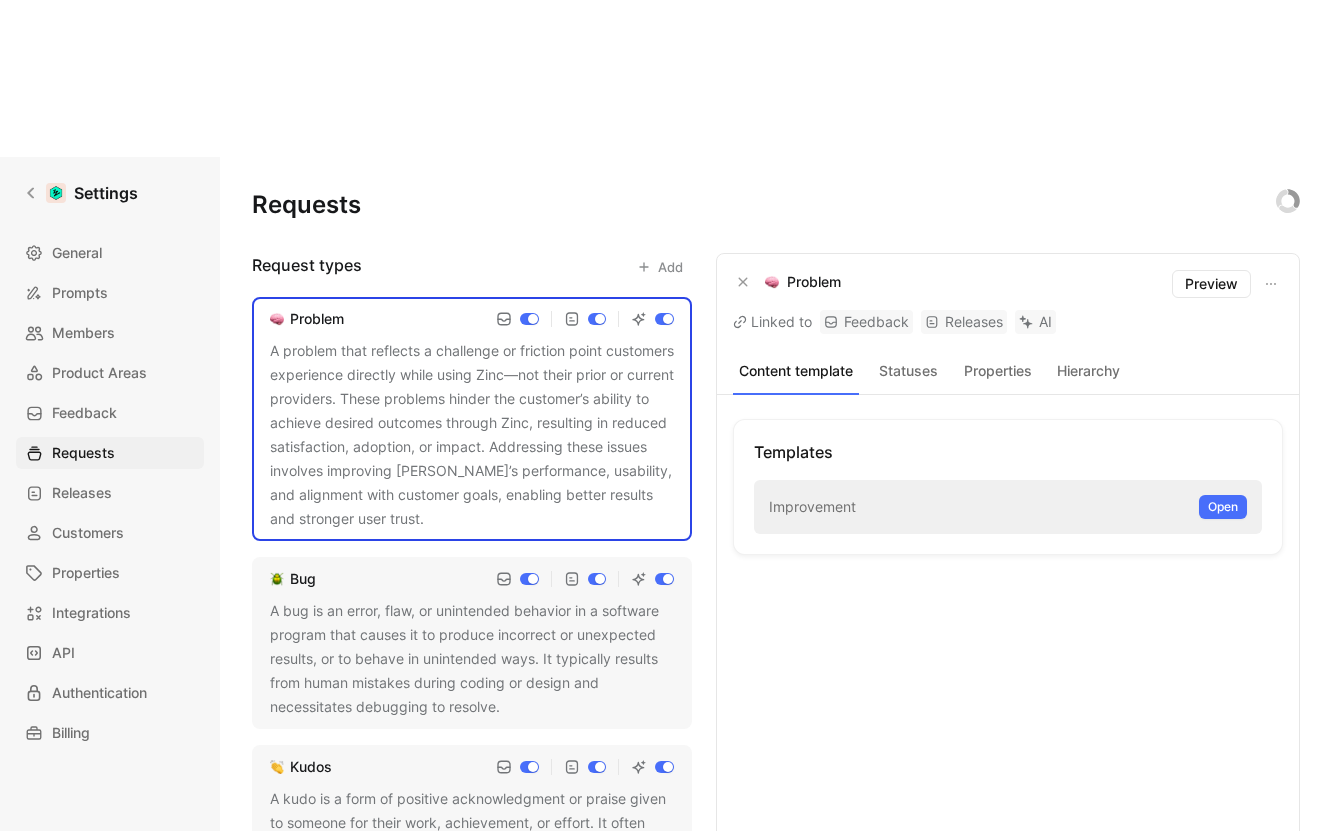 click on "Statuses" at bounding box center [908, 371] 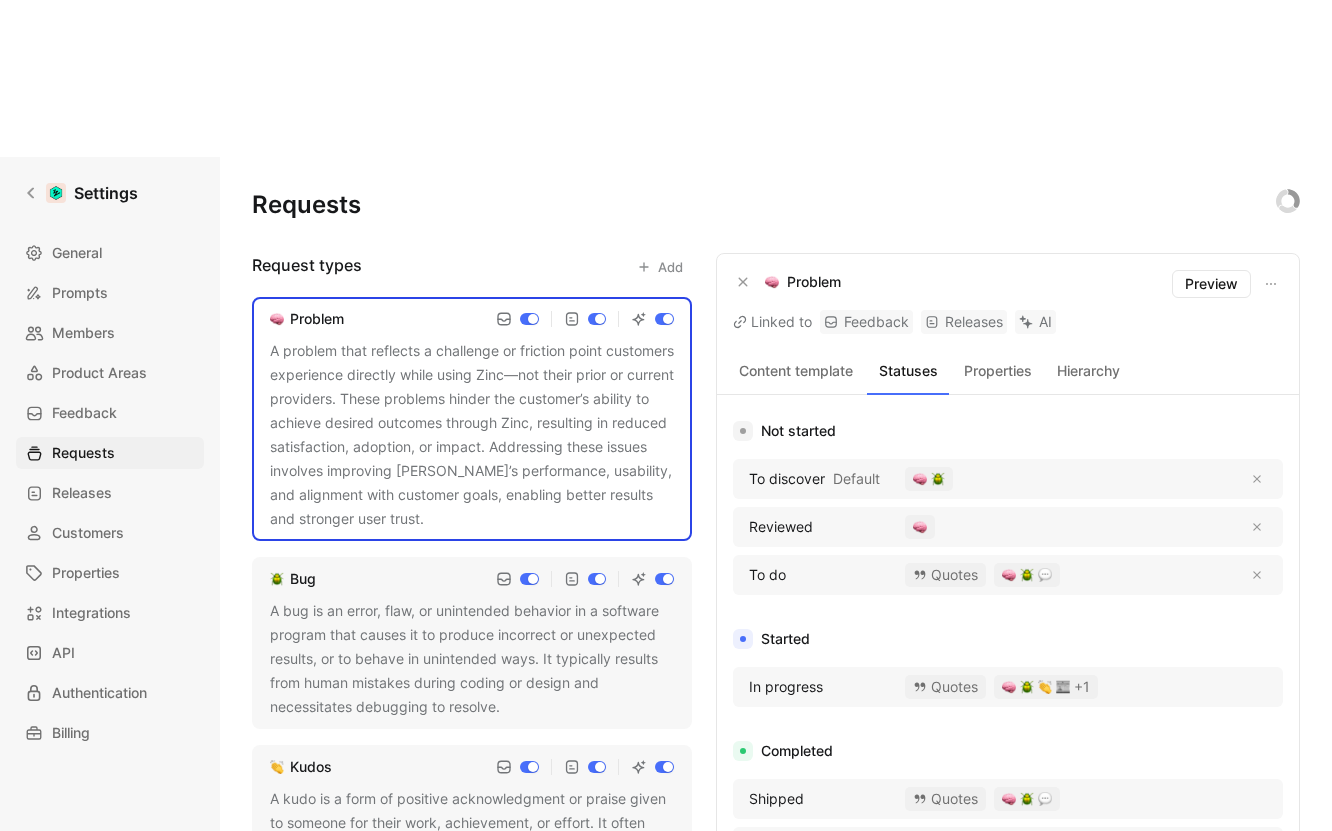 click on "Properties" at bounding box center [998, 371] 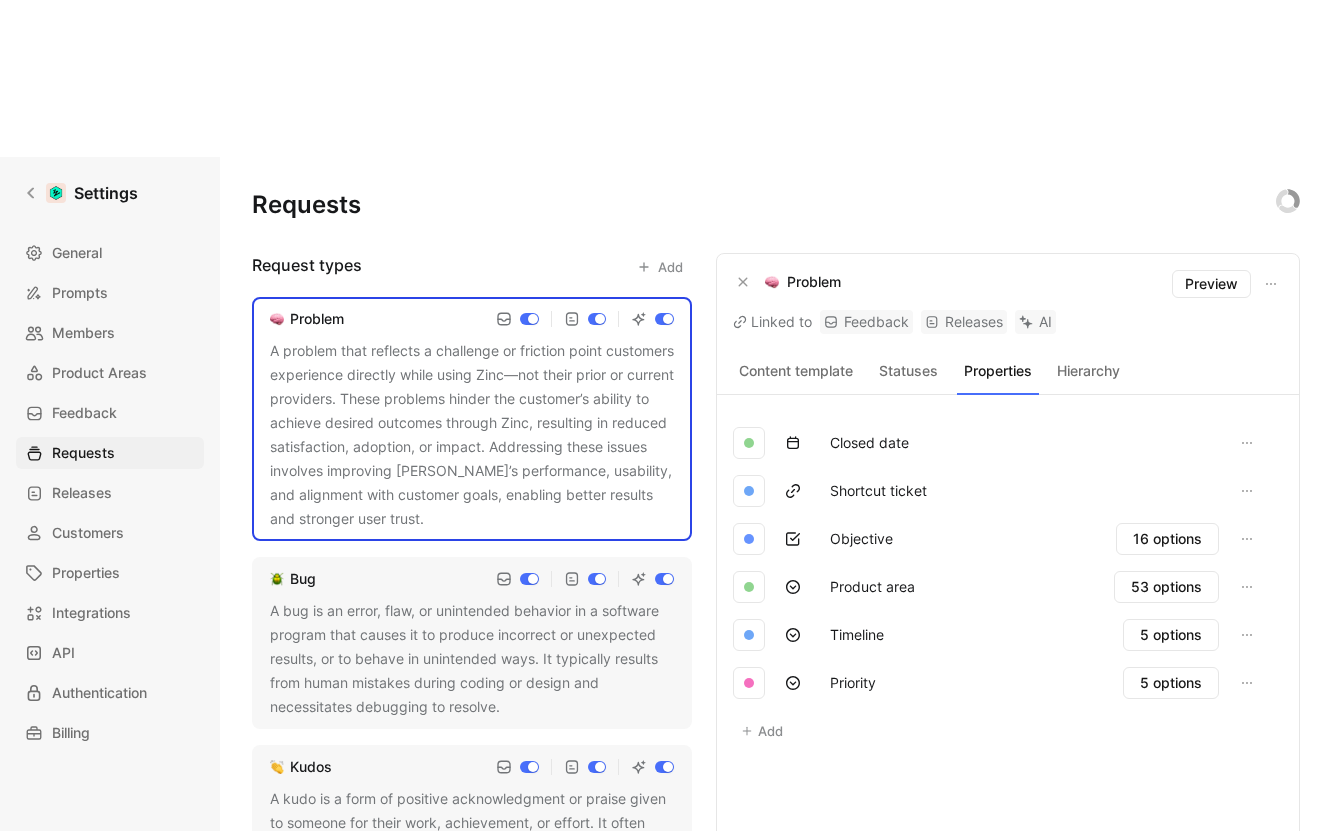 click on "Statuses" at bounding box center [908, 371] 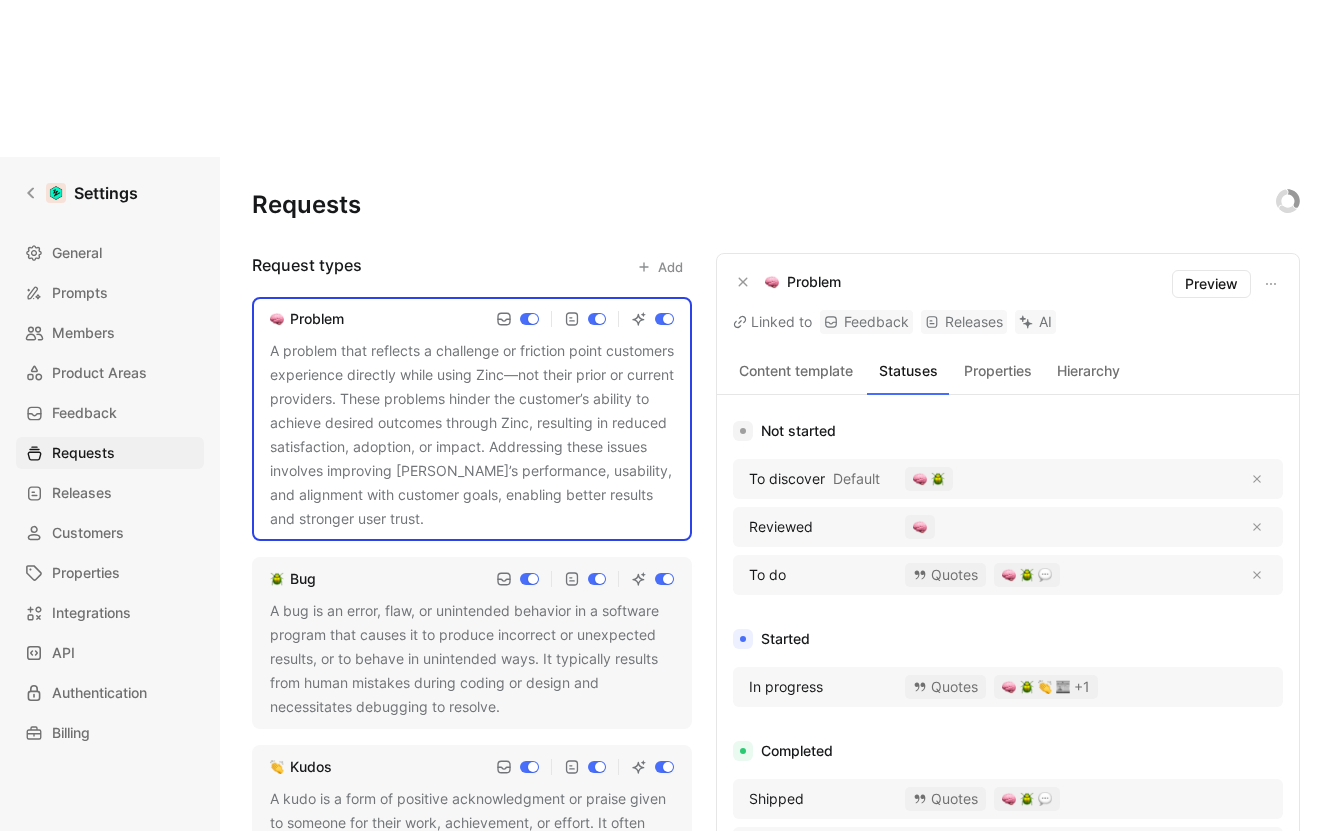 click on "Hierarchy" at bounding box center (1088, 371) 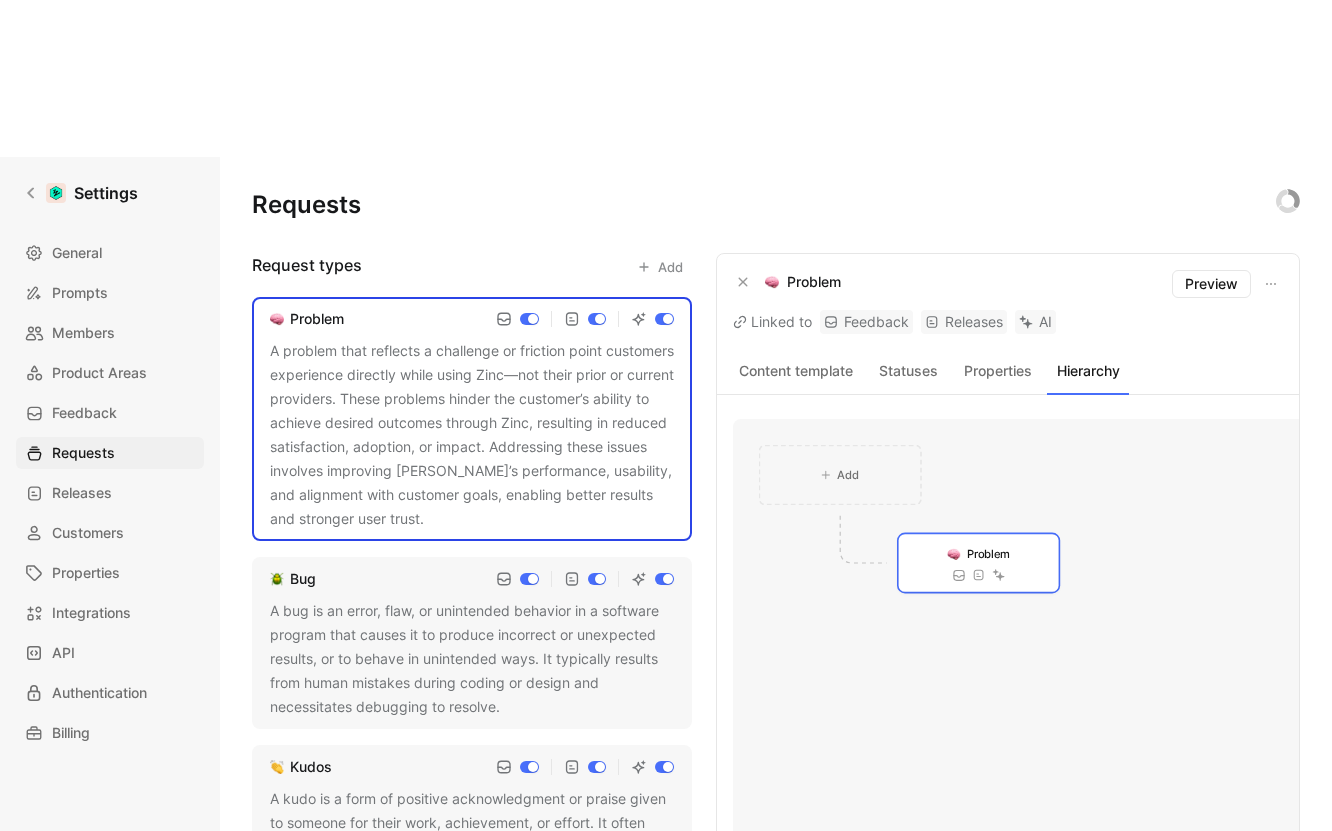 click on "Properties" at bounding box center (998, 371) 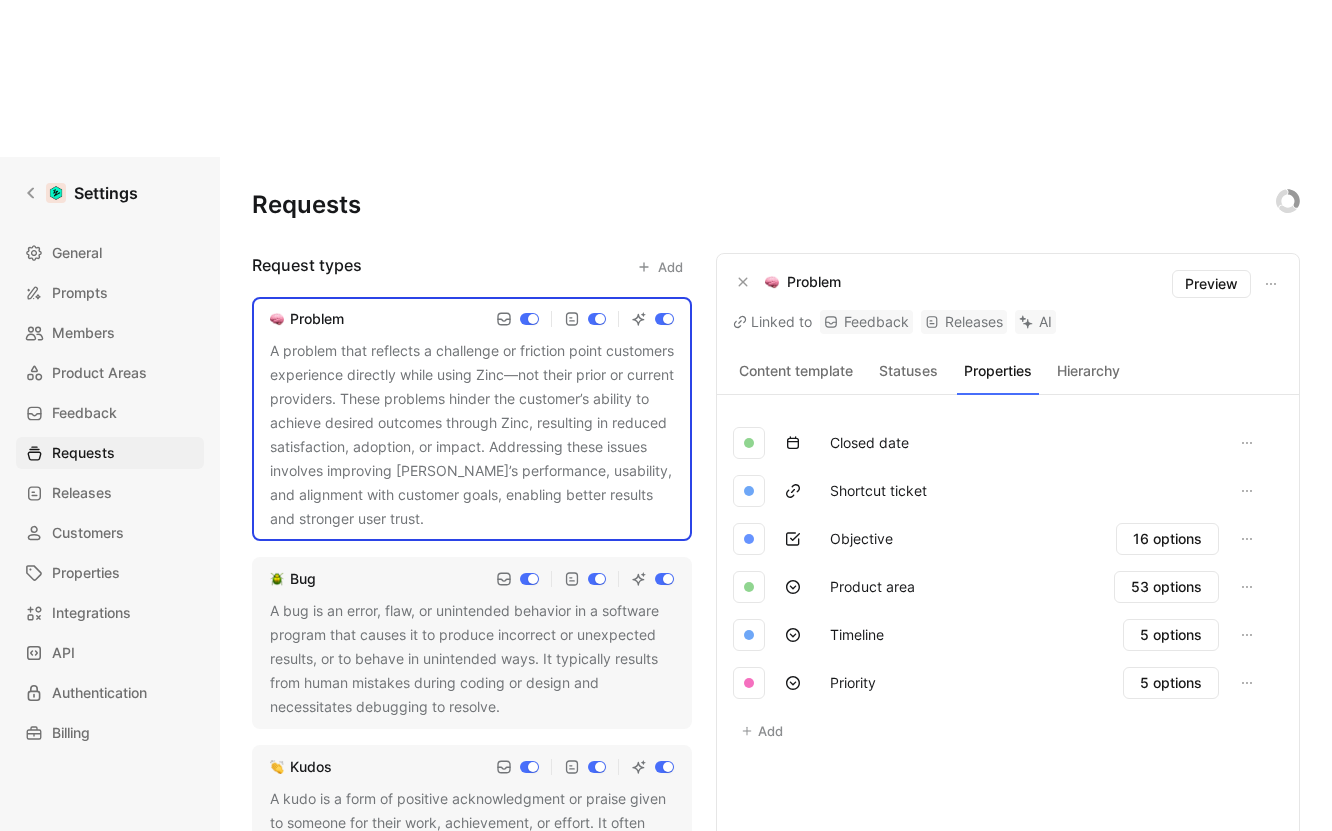 click on "Statuses" at bounding box center (908, 371) 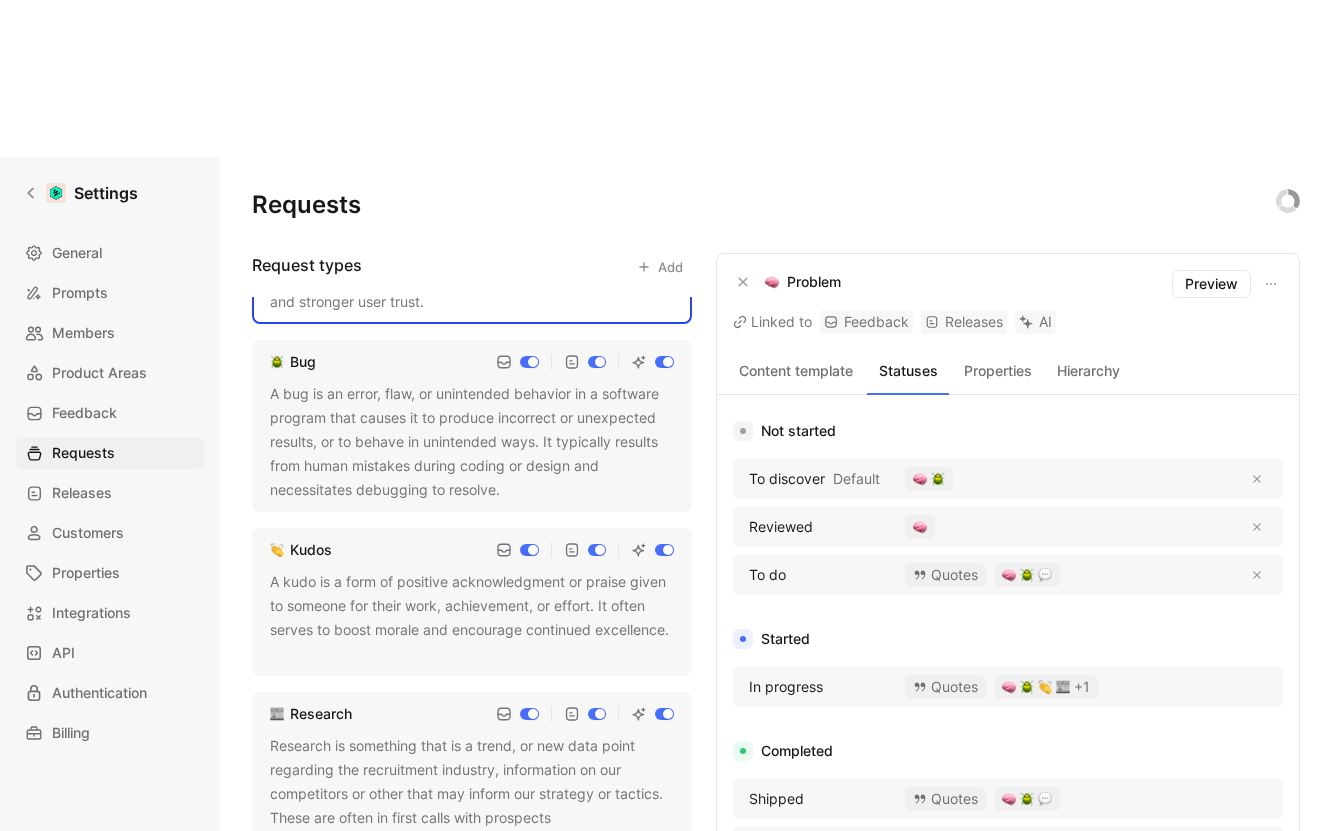 scroll, scrollTop: 0, scrollLeft: 0, axis: both 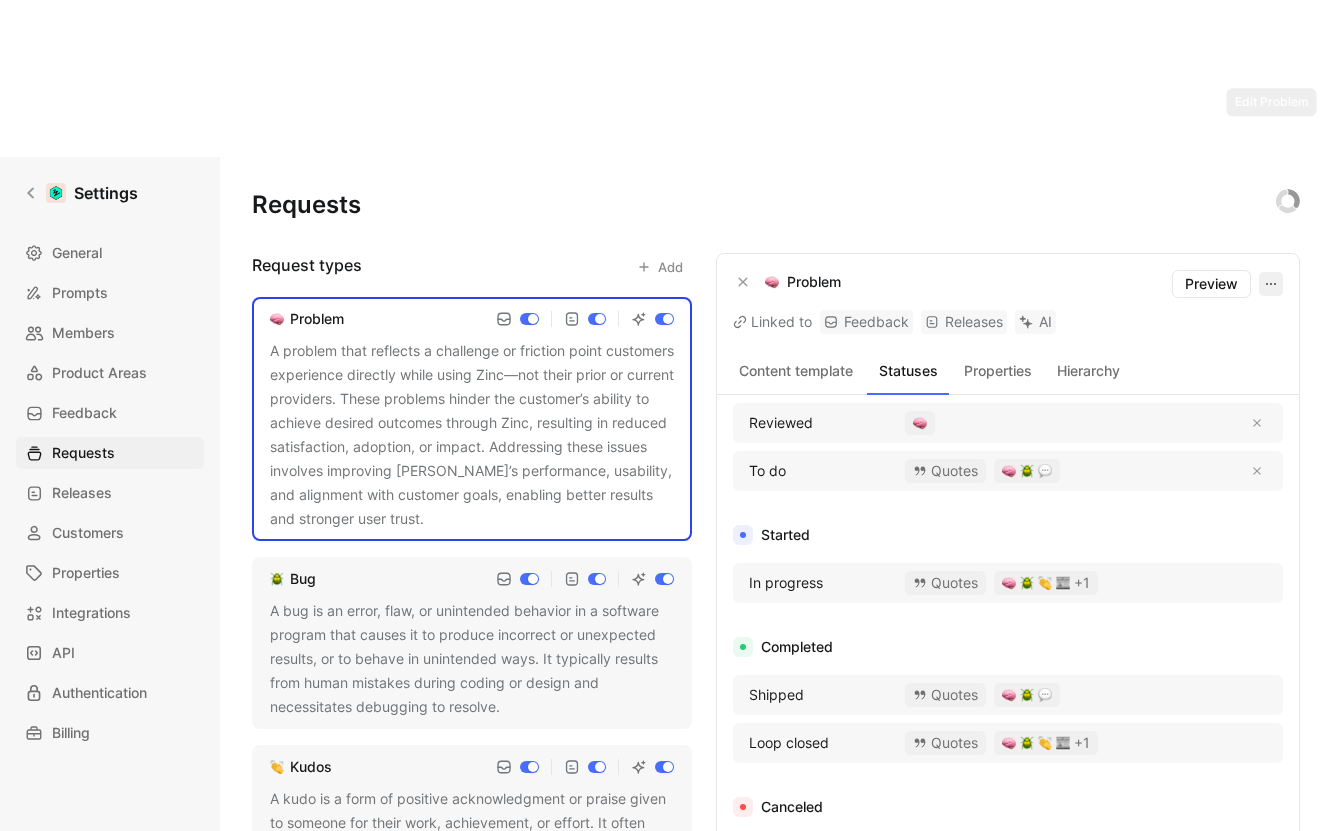 click 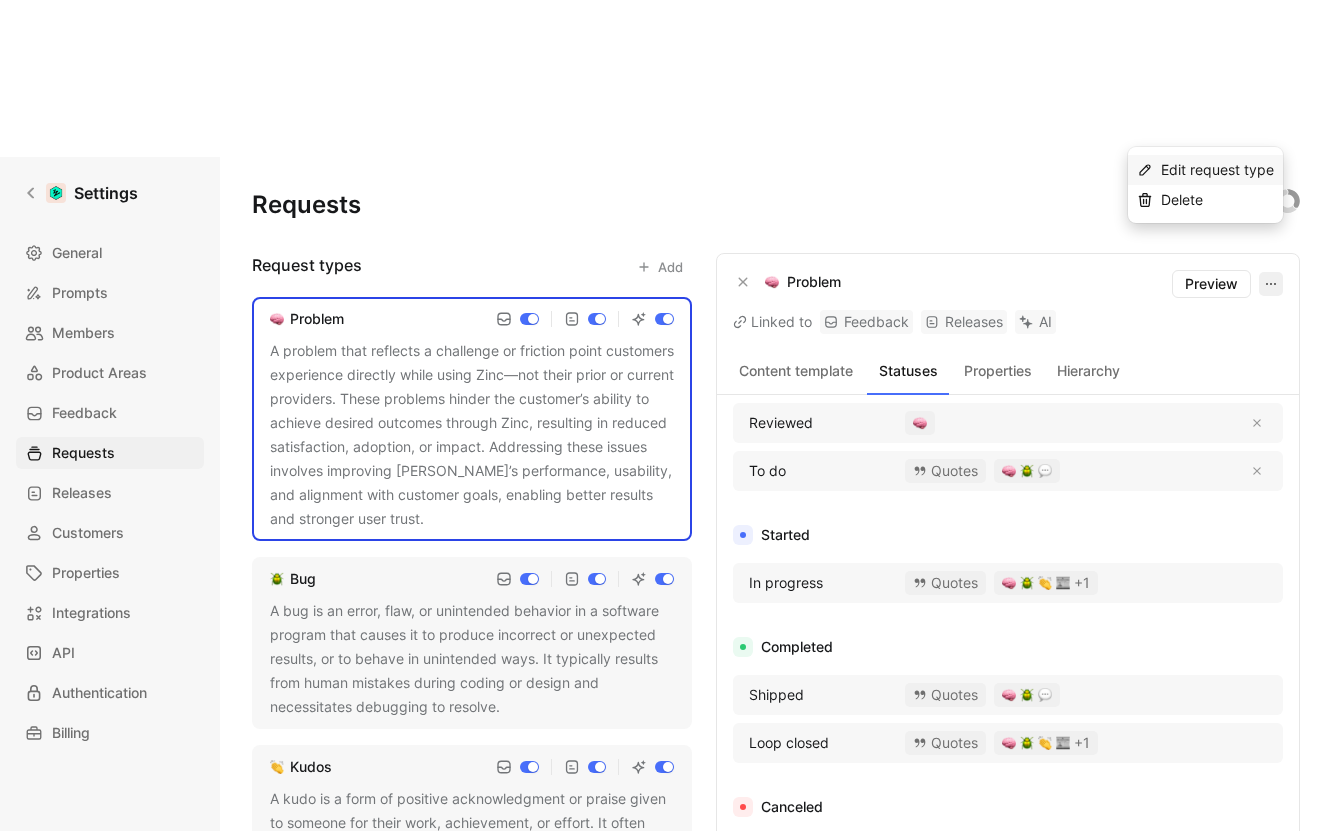 click on "Edit request type" at bounding box center [1217, 169] 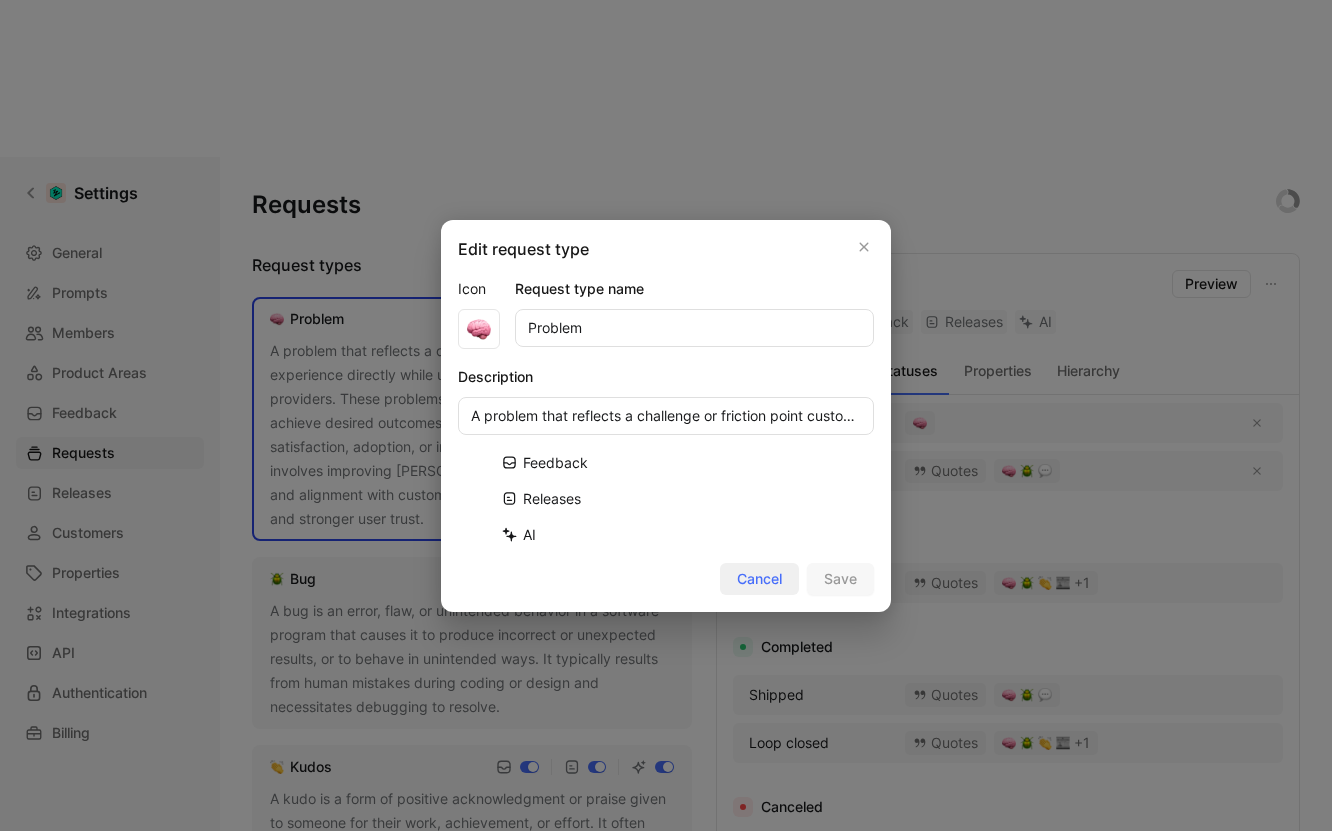click on "Cancel" at bounding box center [759, 579] 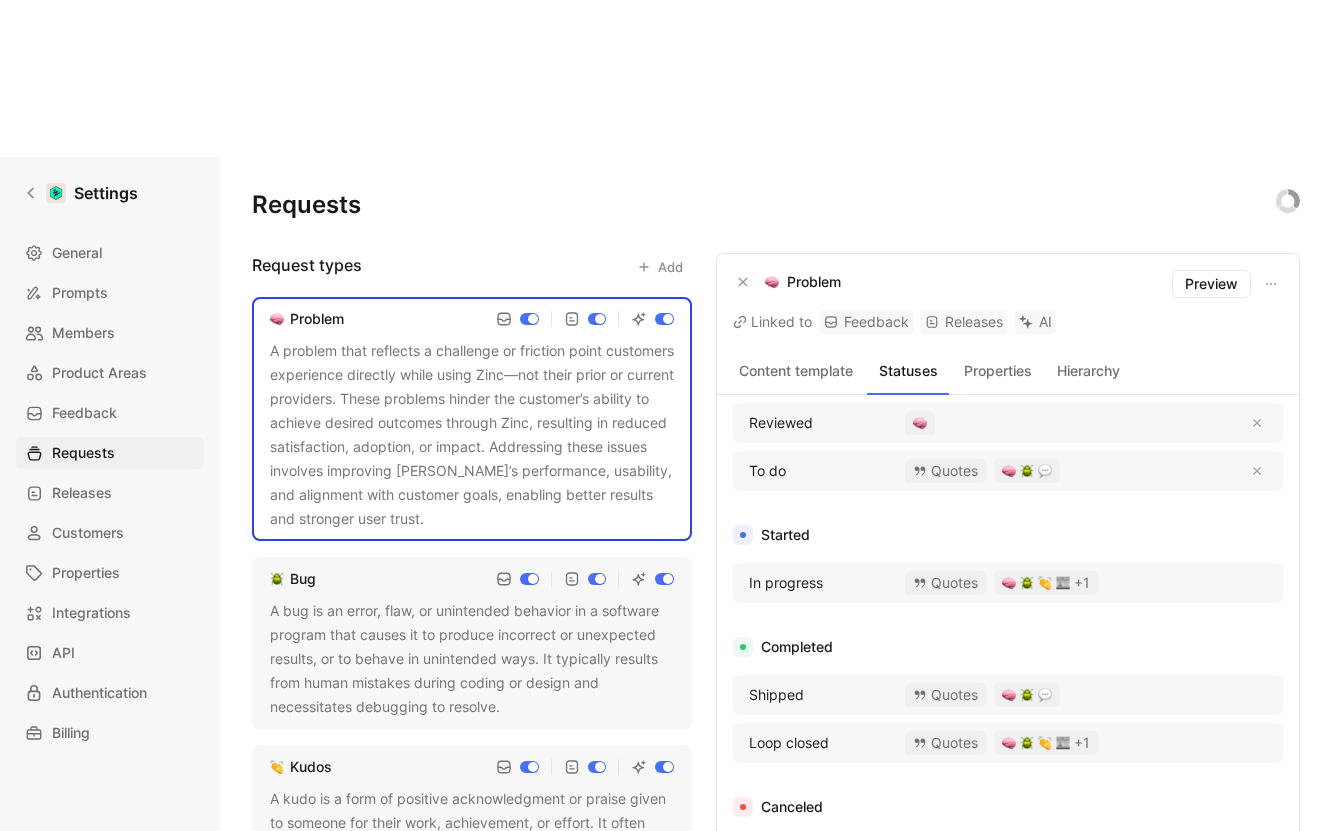 click on "Requests" at bounding box center [776, 205] 